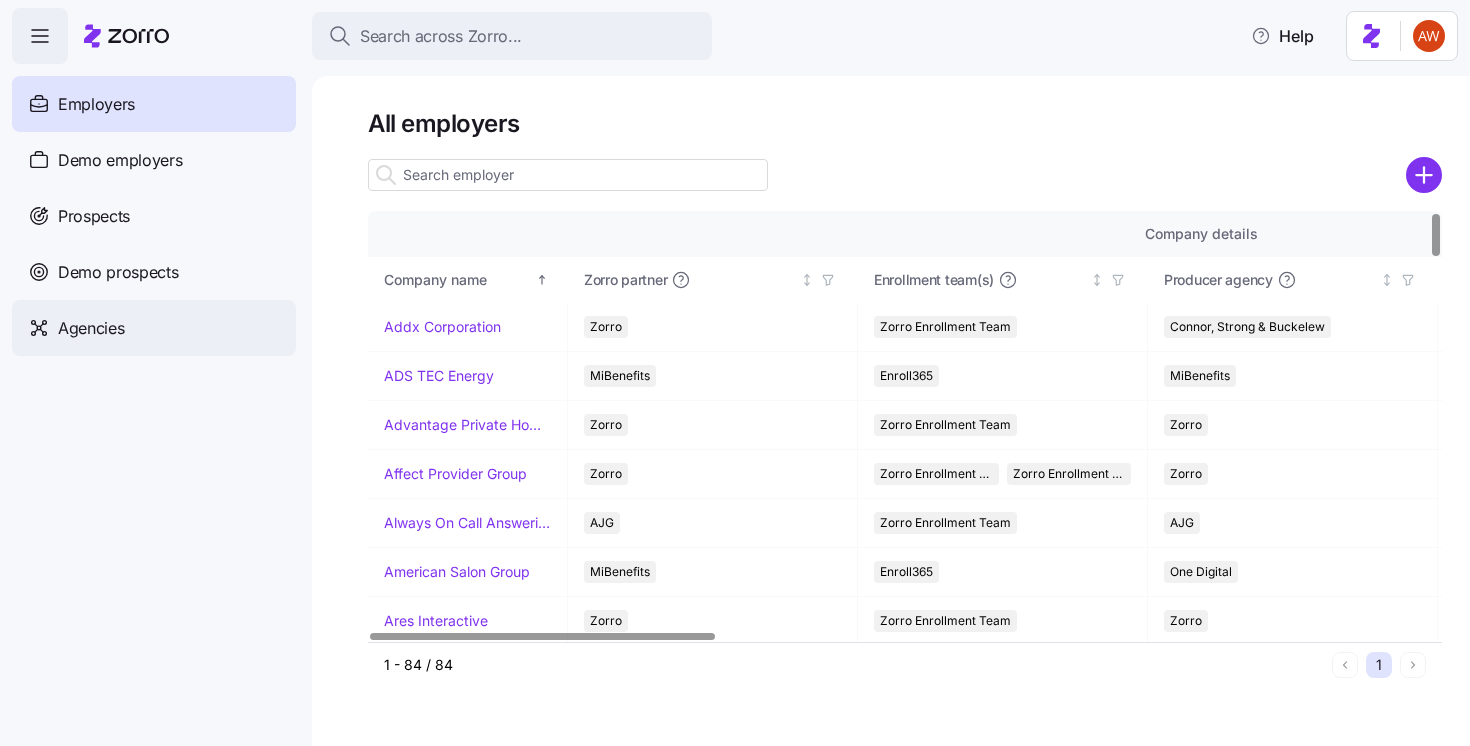 scroll, scrollTop: 0, scrollLeft: 0, axis: both 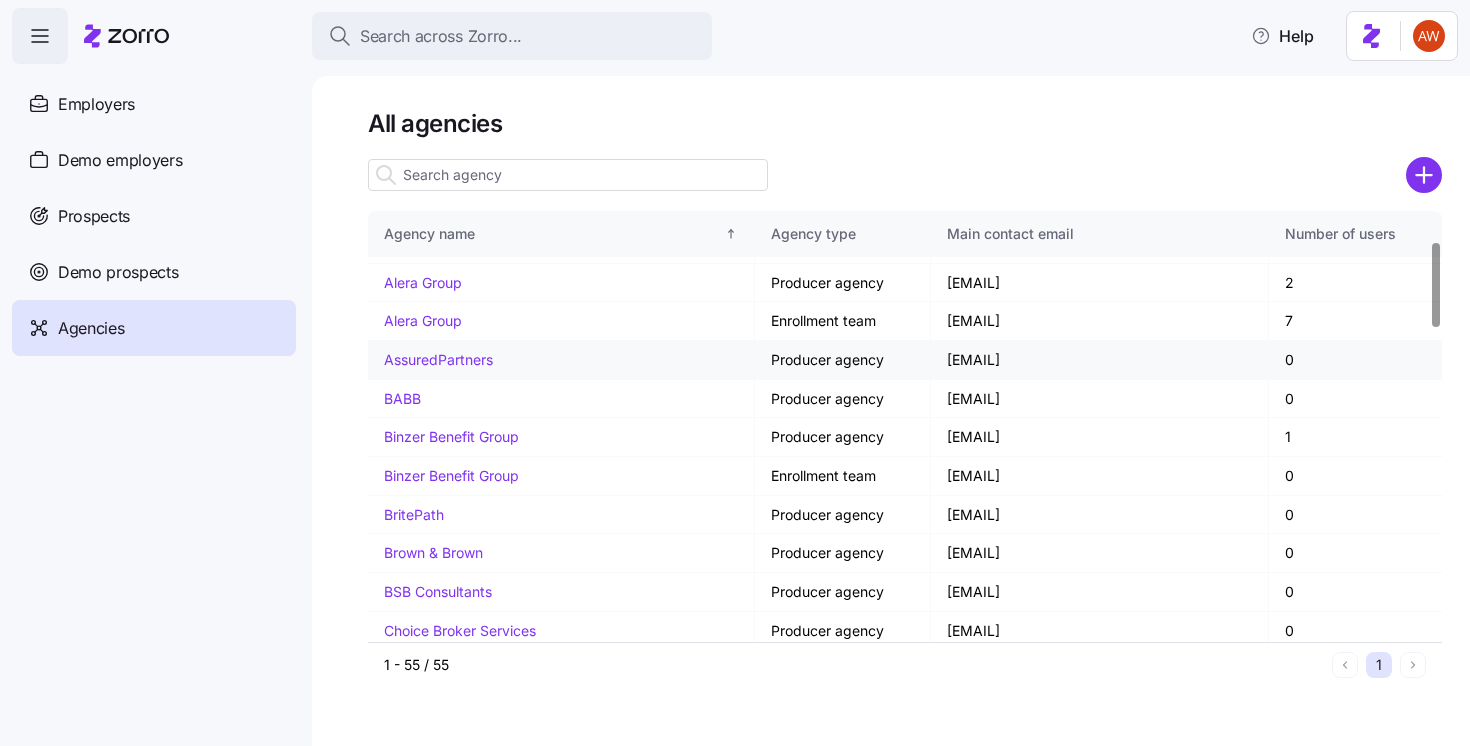 drag, startPoint x: 908, startPoint y: 362, endPoint x: 1165, endPoint y: 368, distance: 257.07004 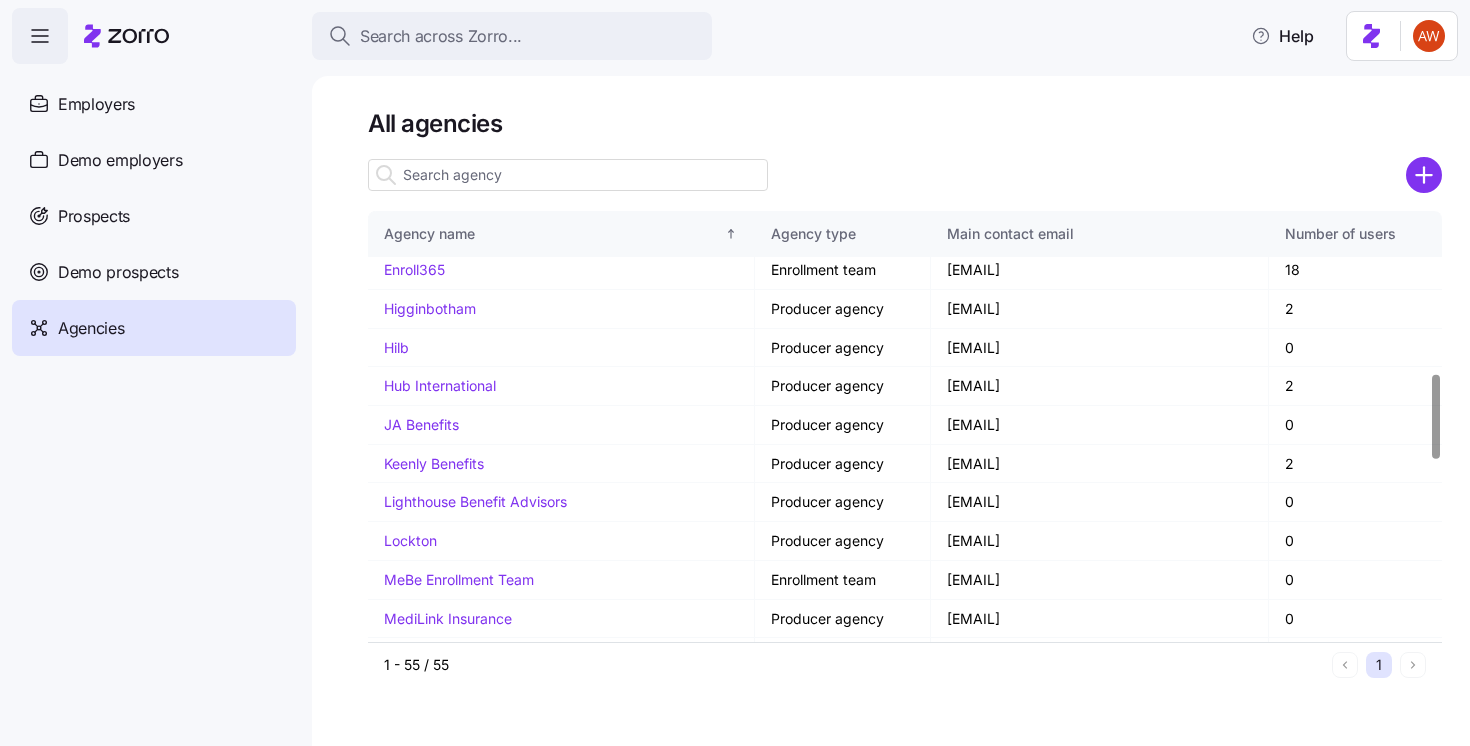 scroll, scrollTop: 851, scrollLeft: 0, axis: vertical 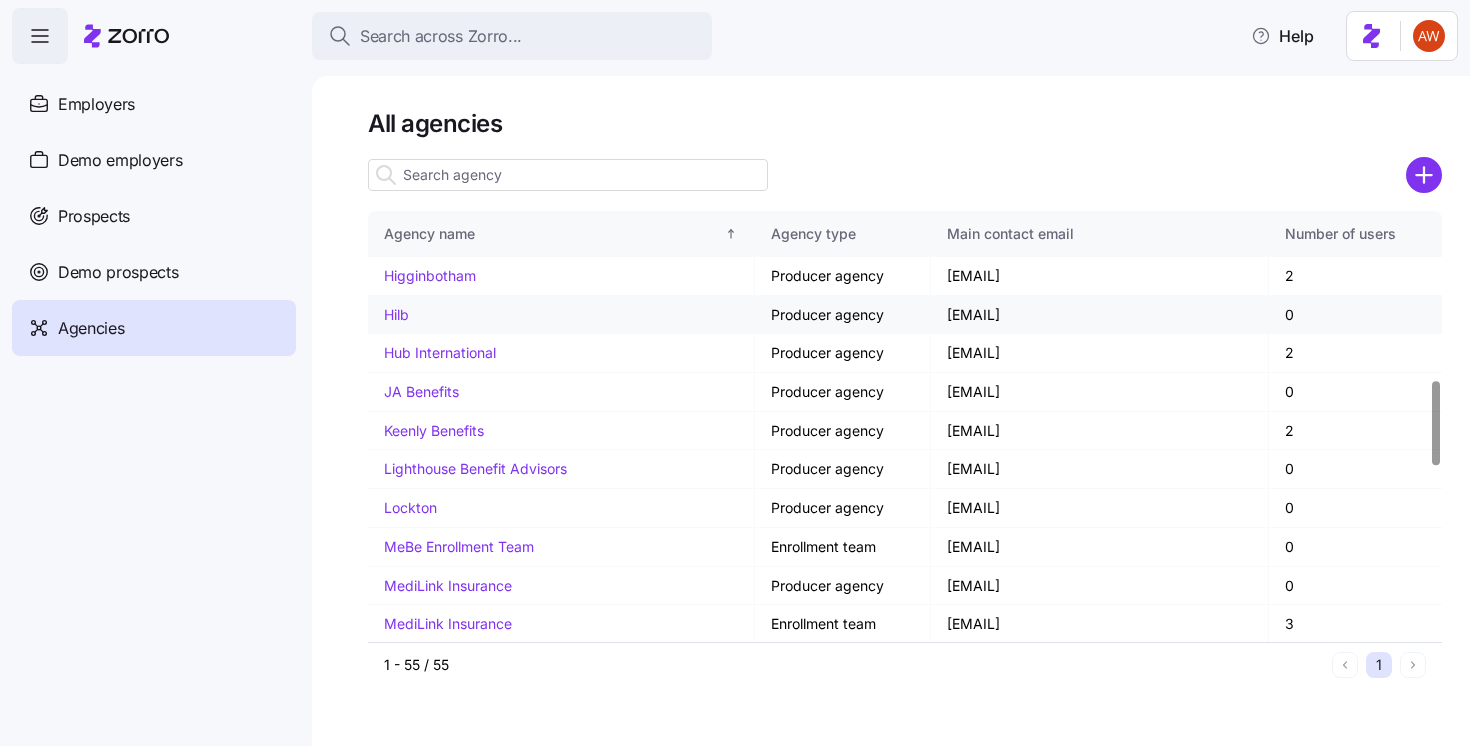 drag, startPoint x: 904, startPoint y: 313, endPoint x: 1054, endPoint y: 313, distance: 150 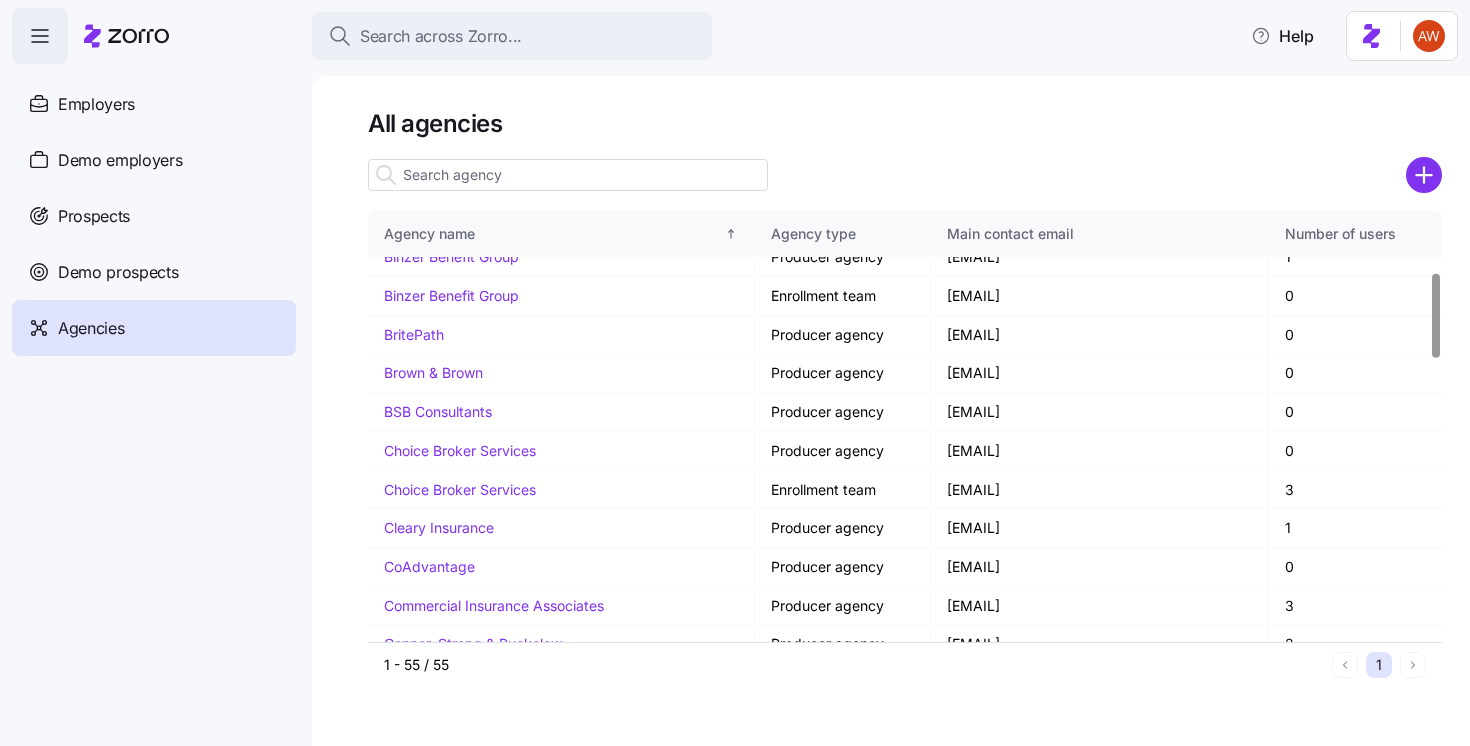 scroll, scrollTop: 407, scrollLeft: 0, axis: vertical 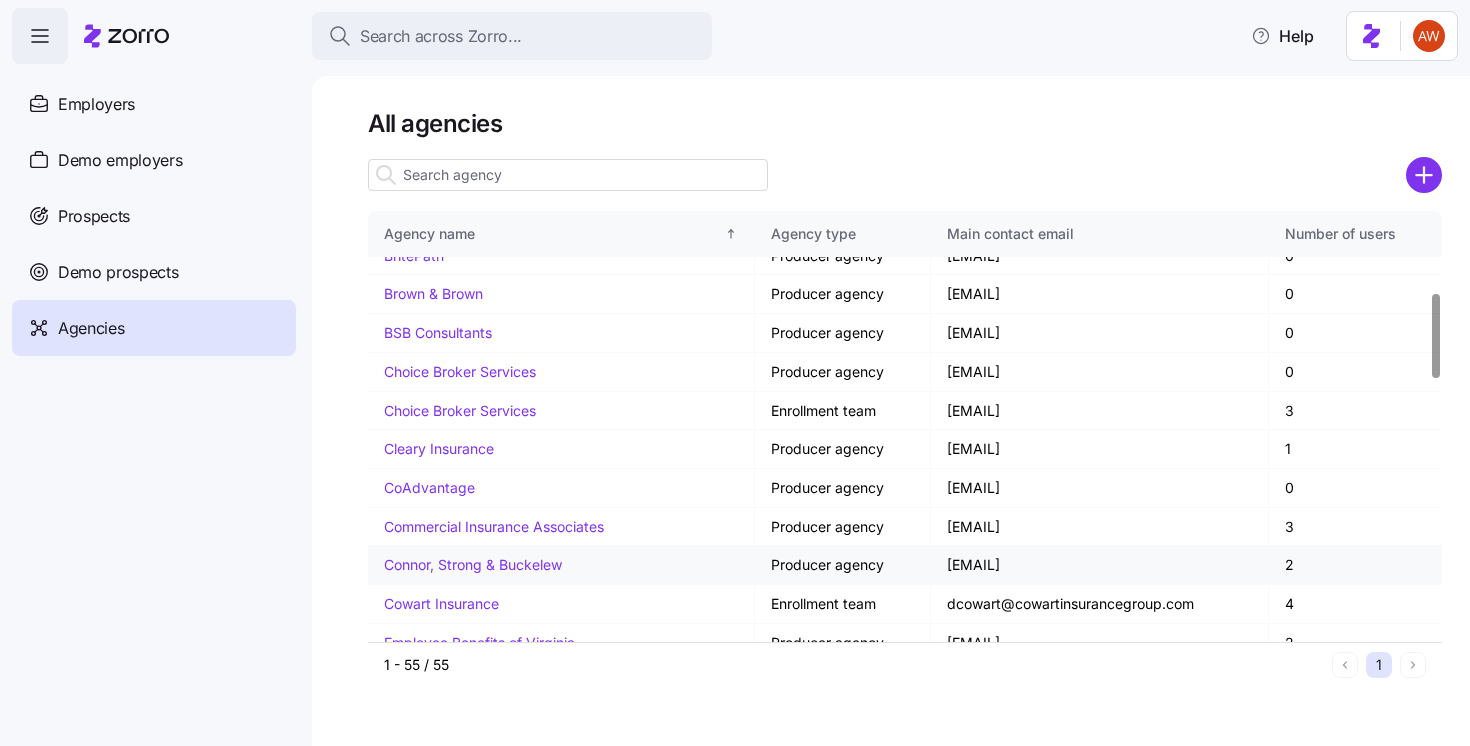 drag, startPoint x: 903, startPoint y: 565, endPoint x: 1105, endPoint y: 565, distance: 202 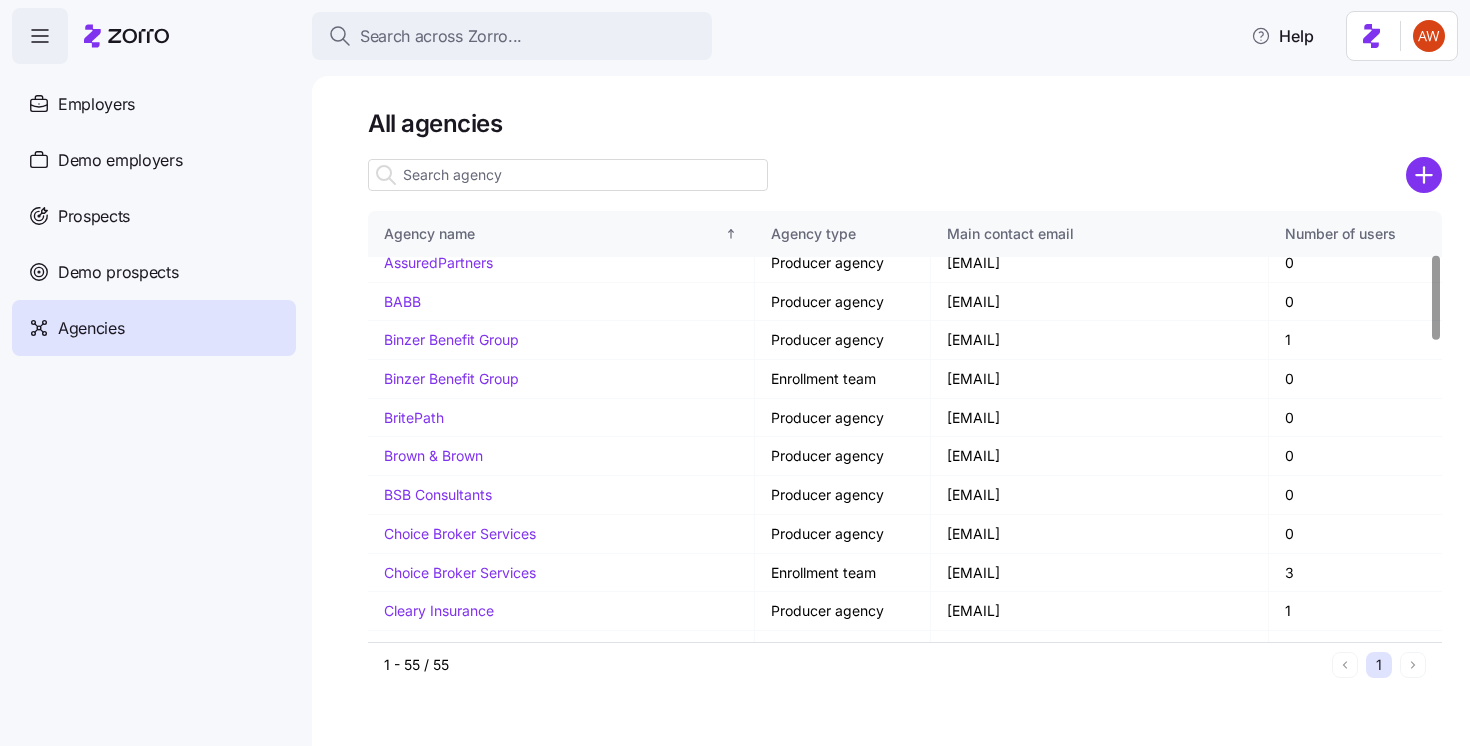 scroll, scrollTop: 212, scrollLeft: 0, axis: vertical 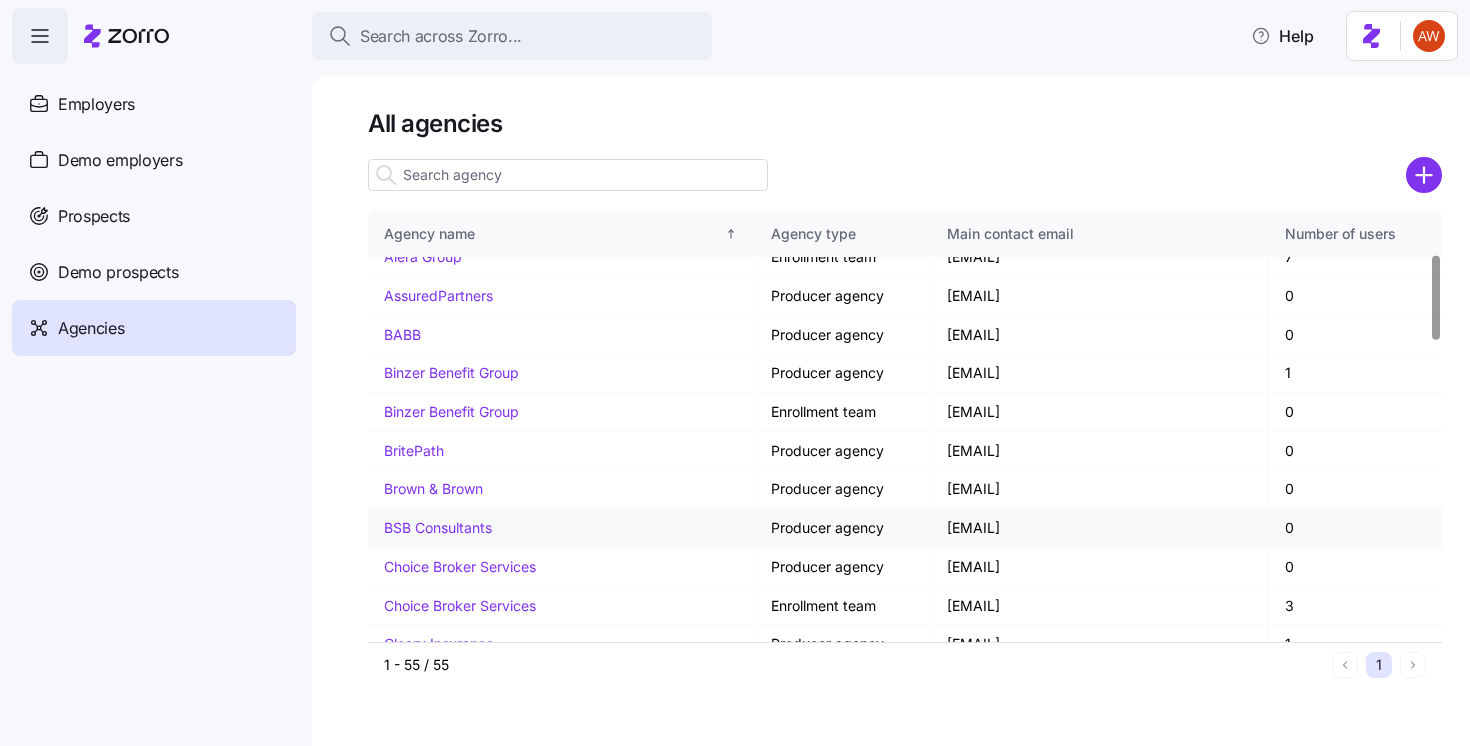 drag, startPoint x: 909, startPoint y: 526, endPoint x: 1143, endPoint y: 530, distance: 234.03418 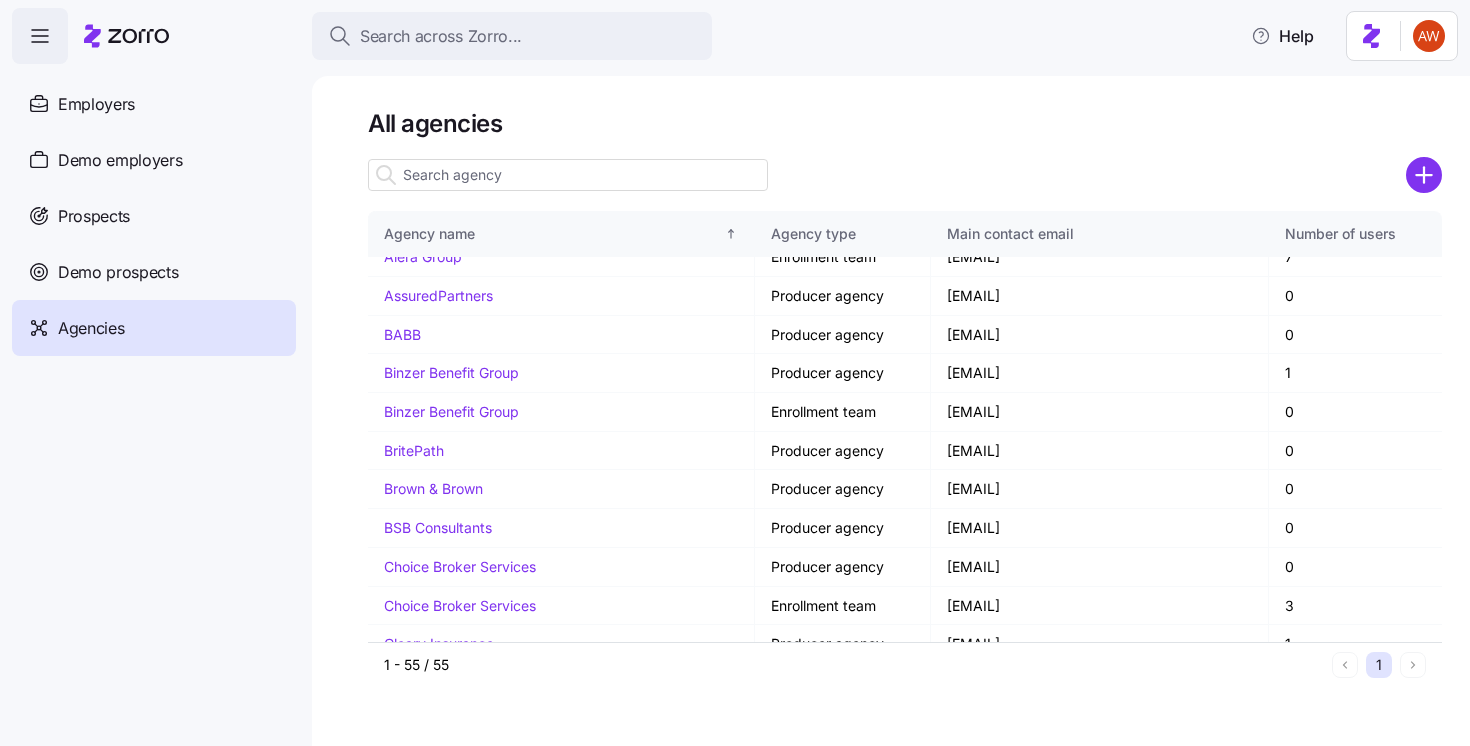 click at bounding box center [568, 175] 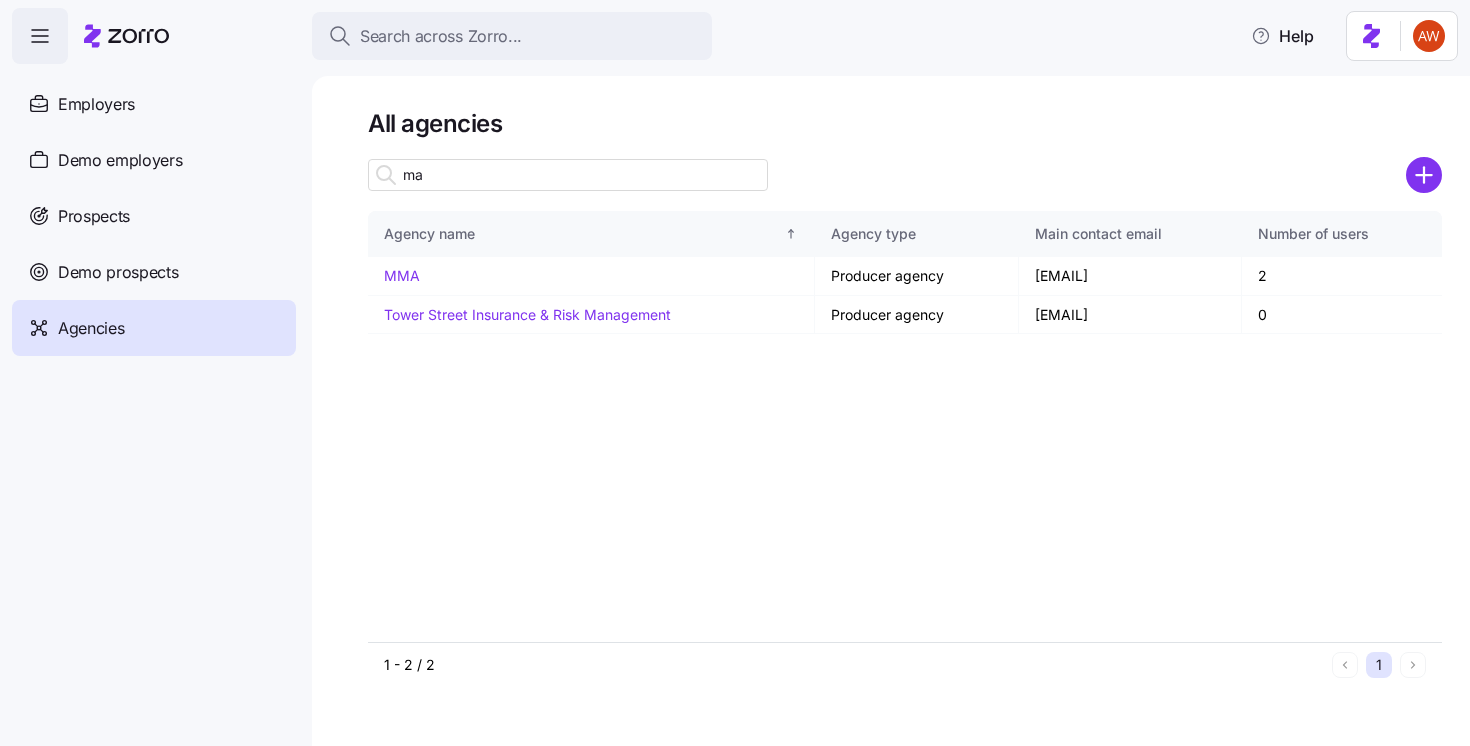 scroll, scrollTop: 0, scrollLeft: 0, axis: both 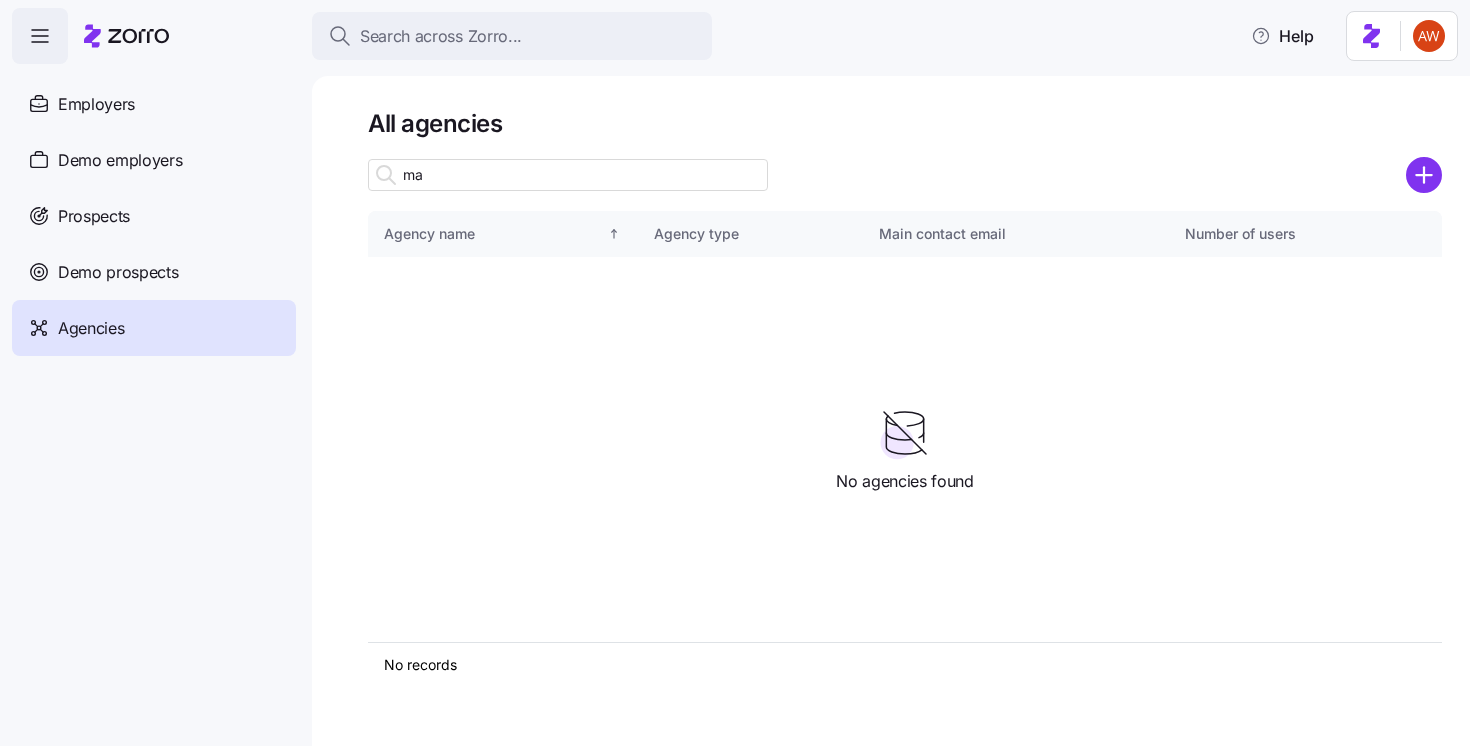 type on "m" 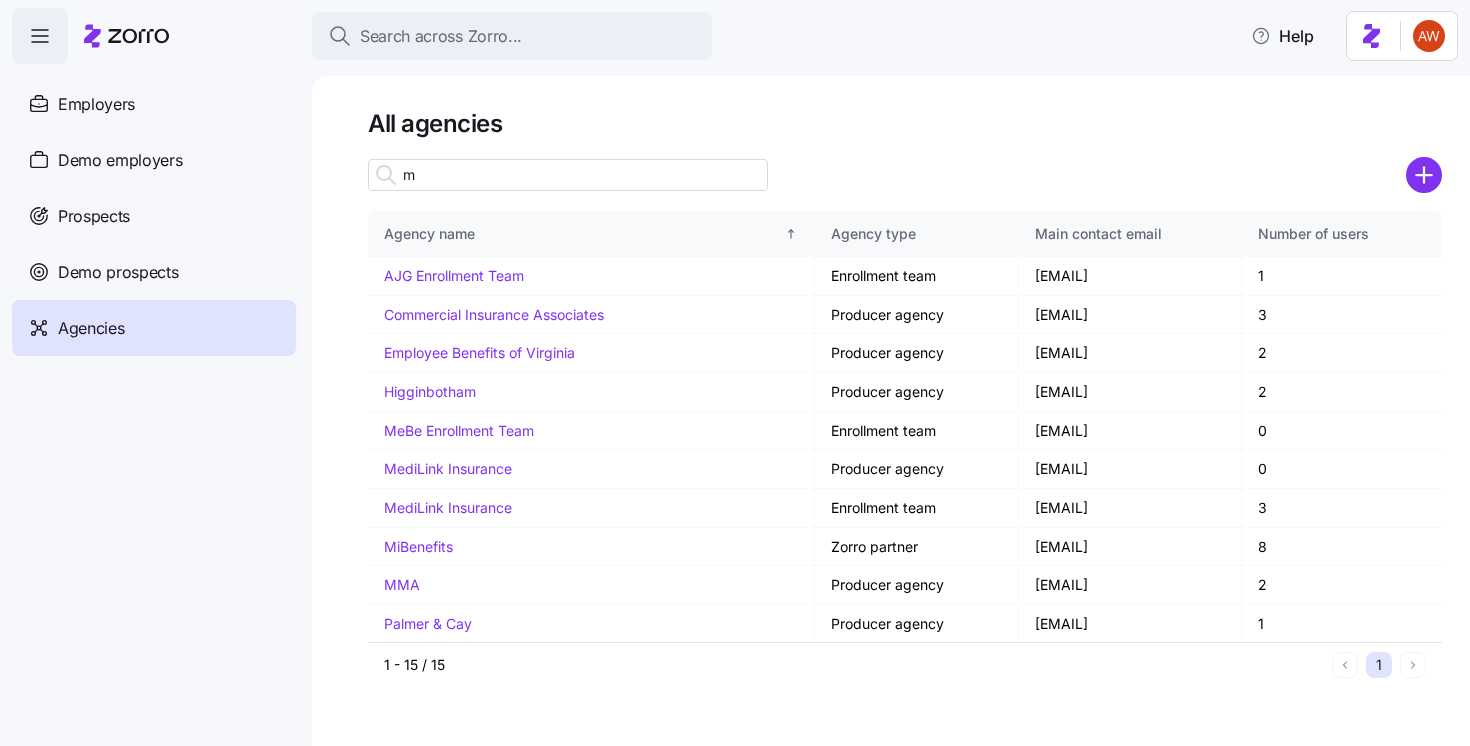 type 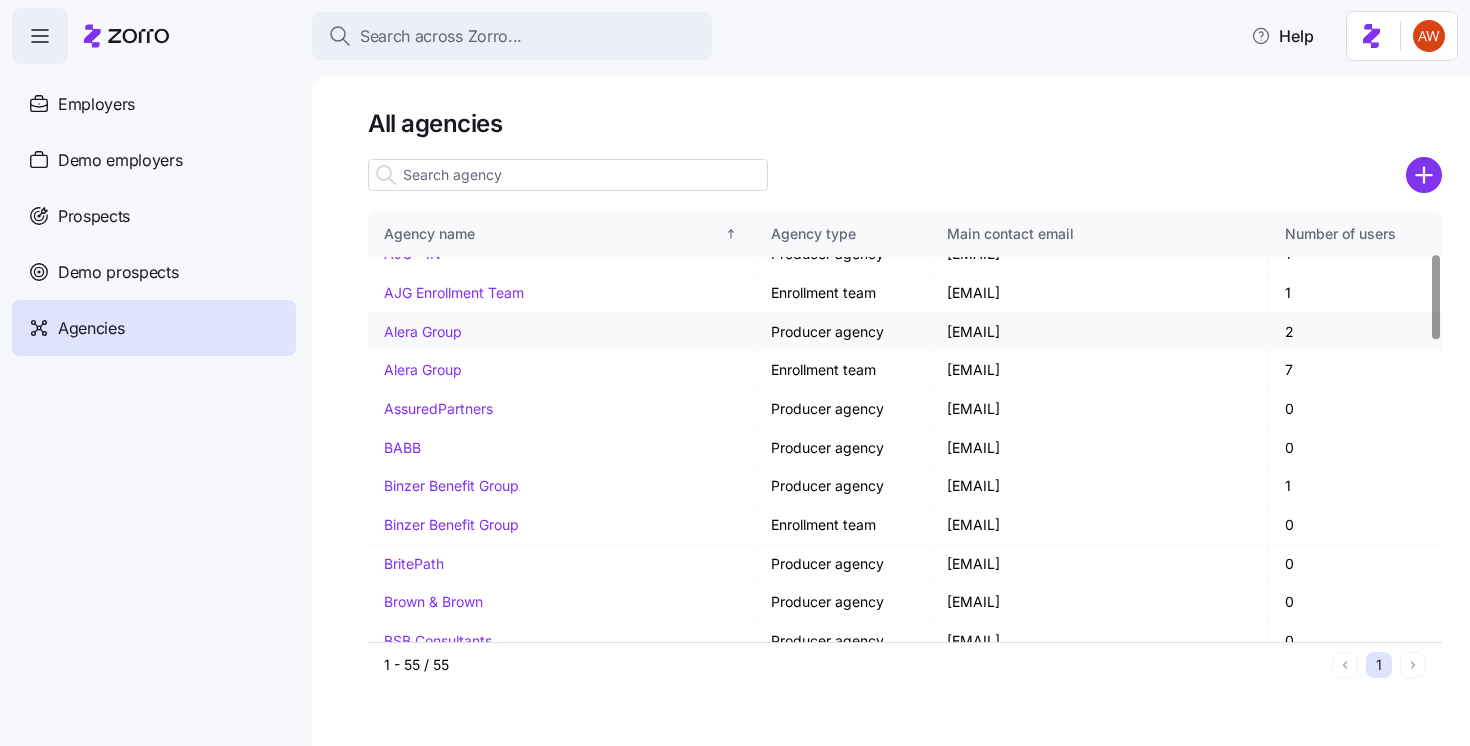 scroll, scrollTop: 237, scrollLeft: 0, axis: vertical 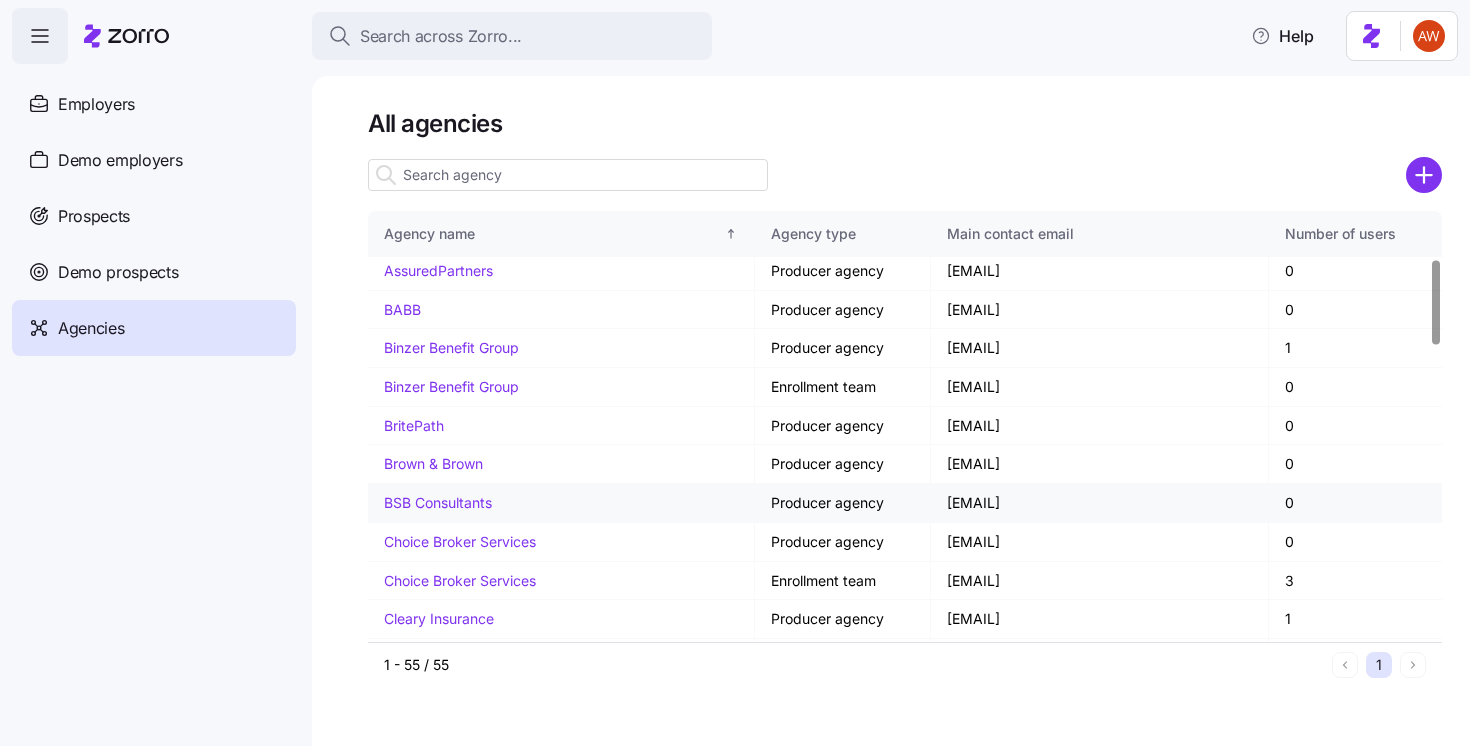 click on "BSB Consultants" at bounding box center (438, 502) 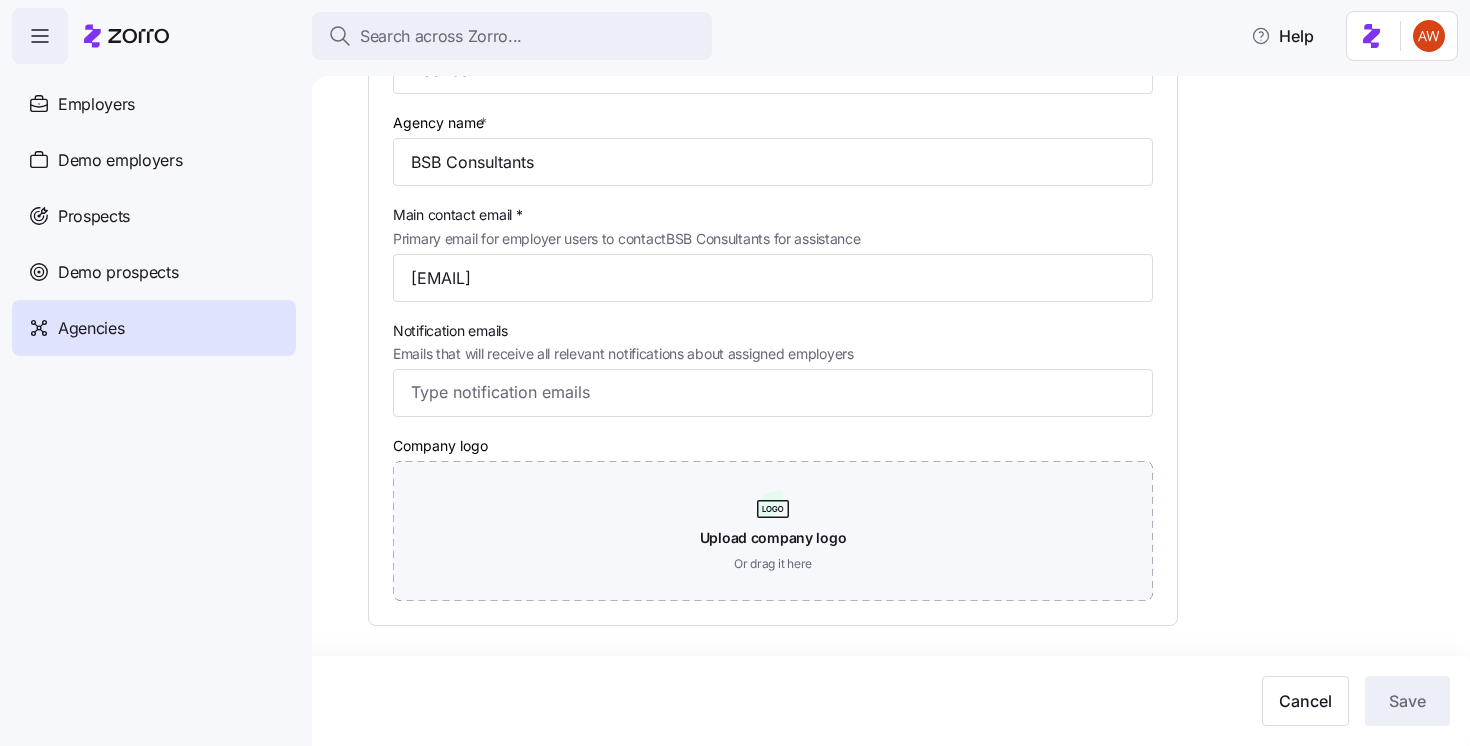 scroll, scrollTop: 0, scrollLeft: 0, axis: both 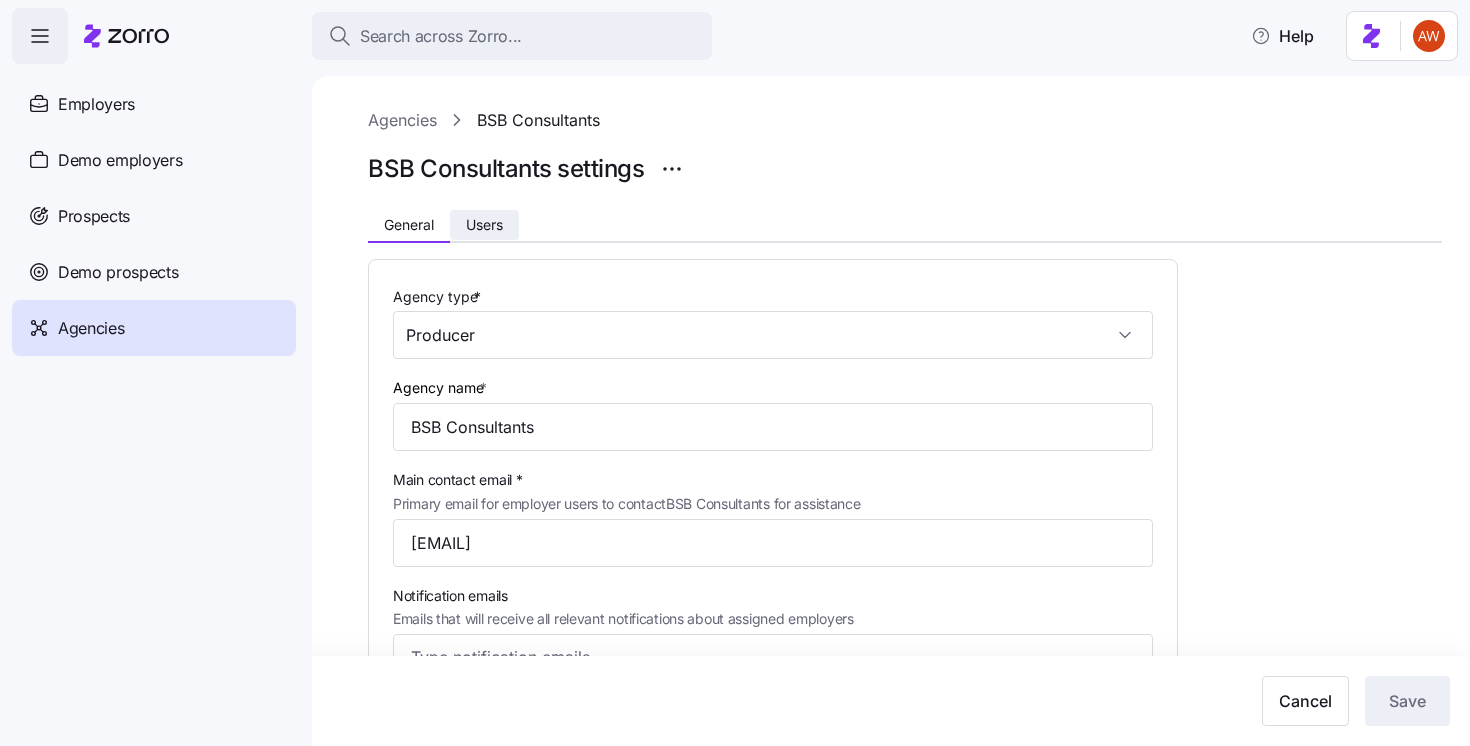 click on "Users" at bounding box center (484, 225) 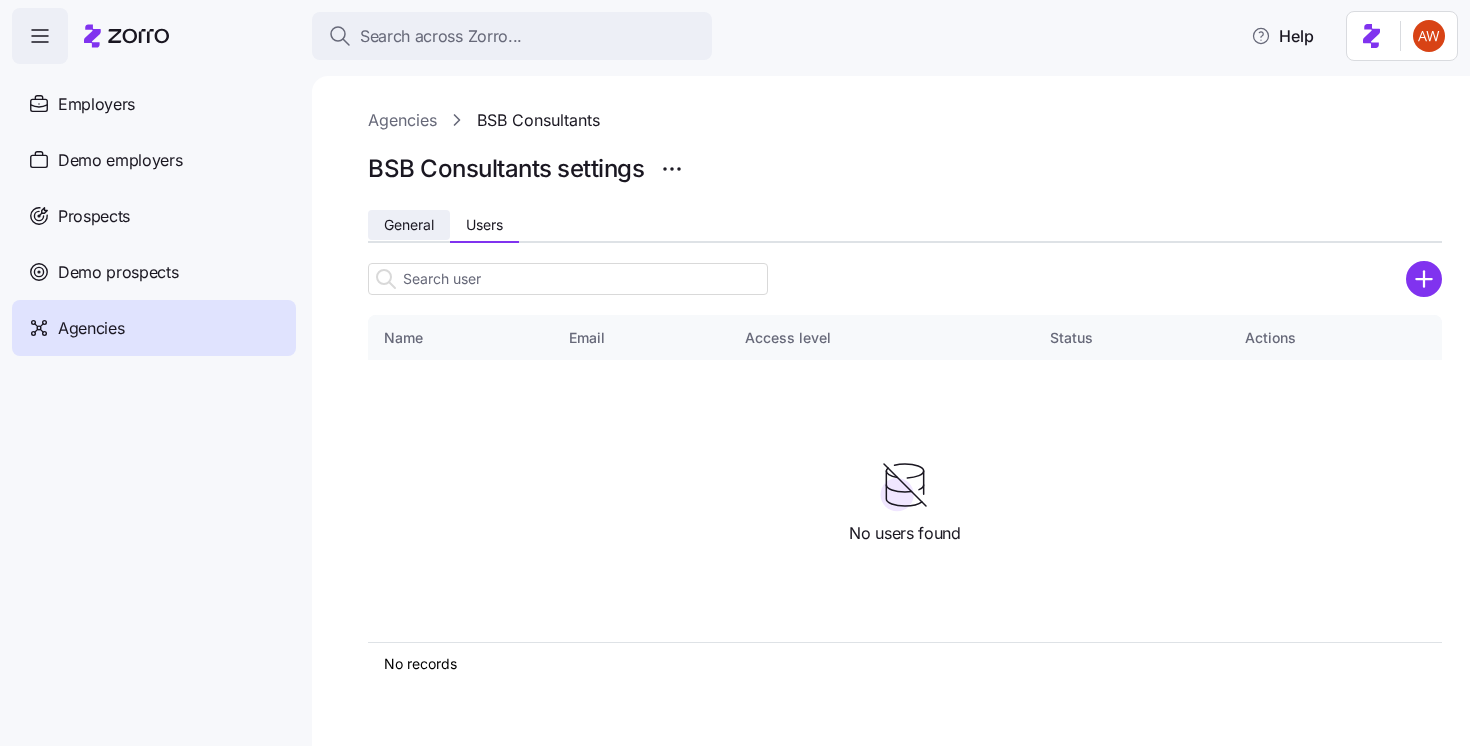 click on "General" at bounding box center [409, 225] 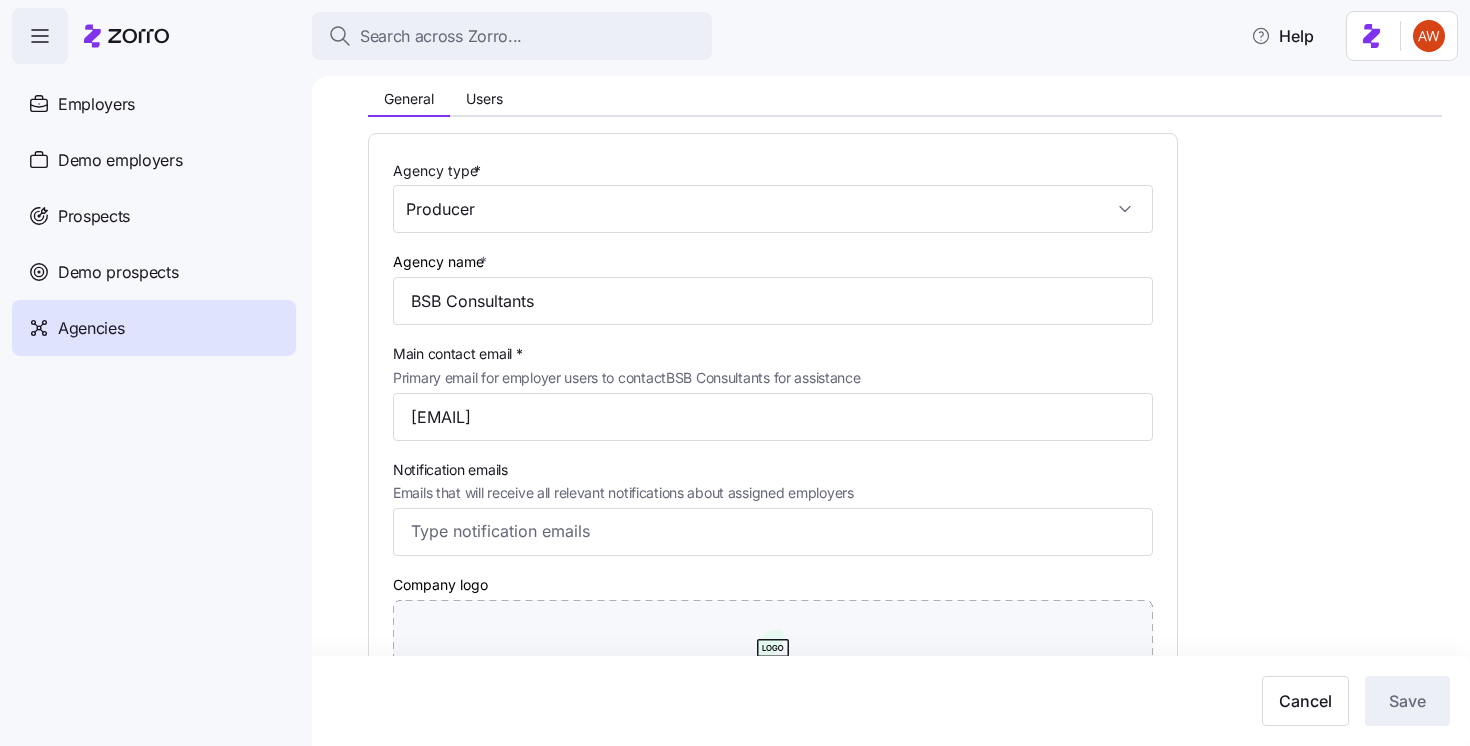 scroll, scrollTop: 267, scrollLeft: 0, axis: vertical 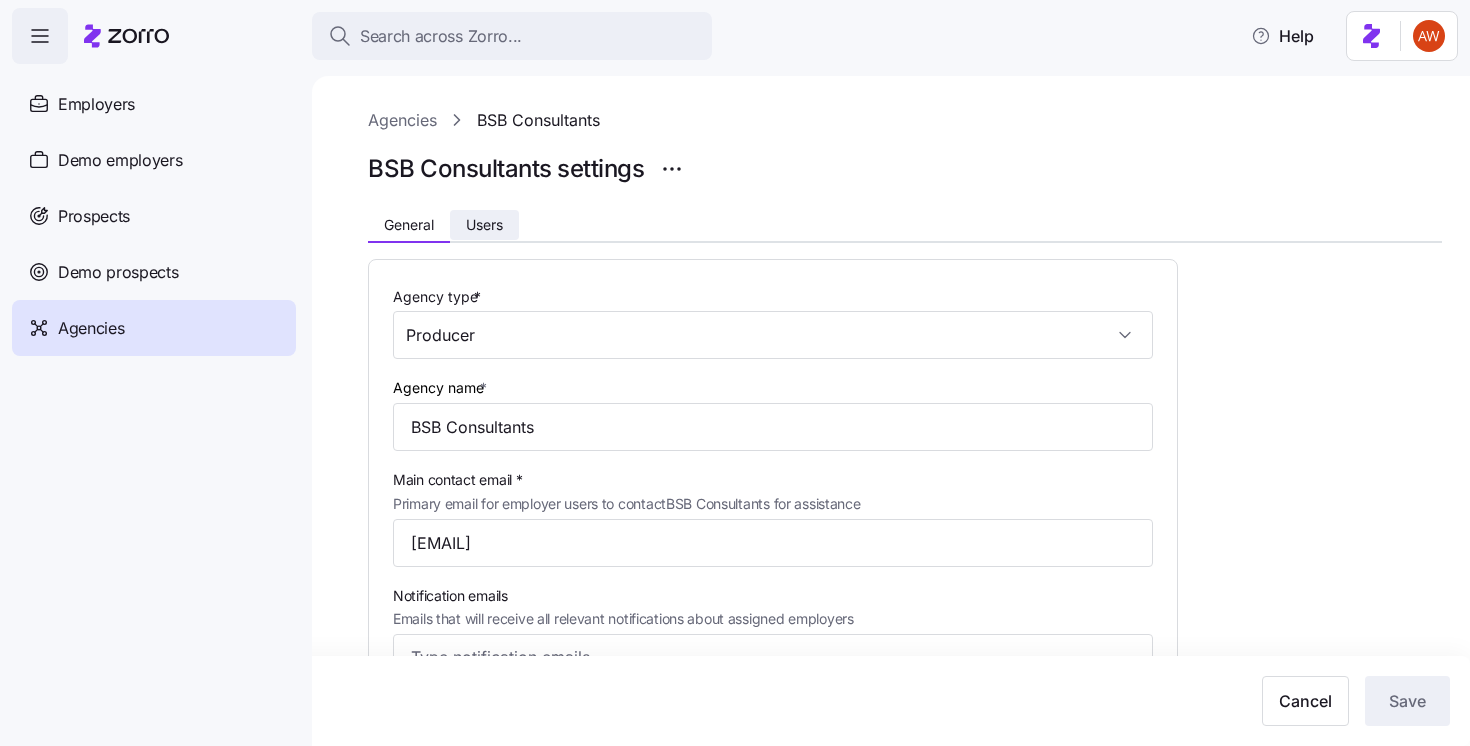 click on "Users" at bounding box center [484, 225] 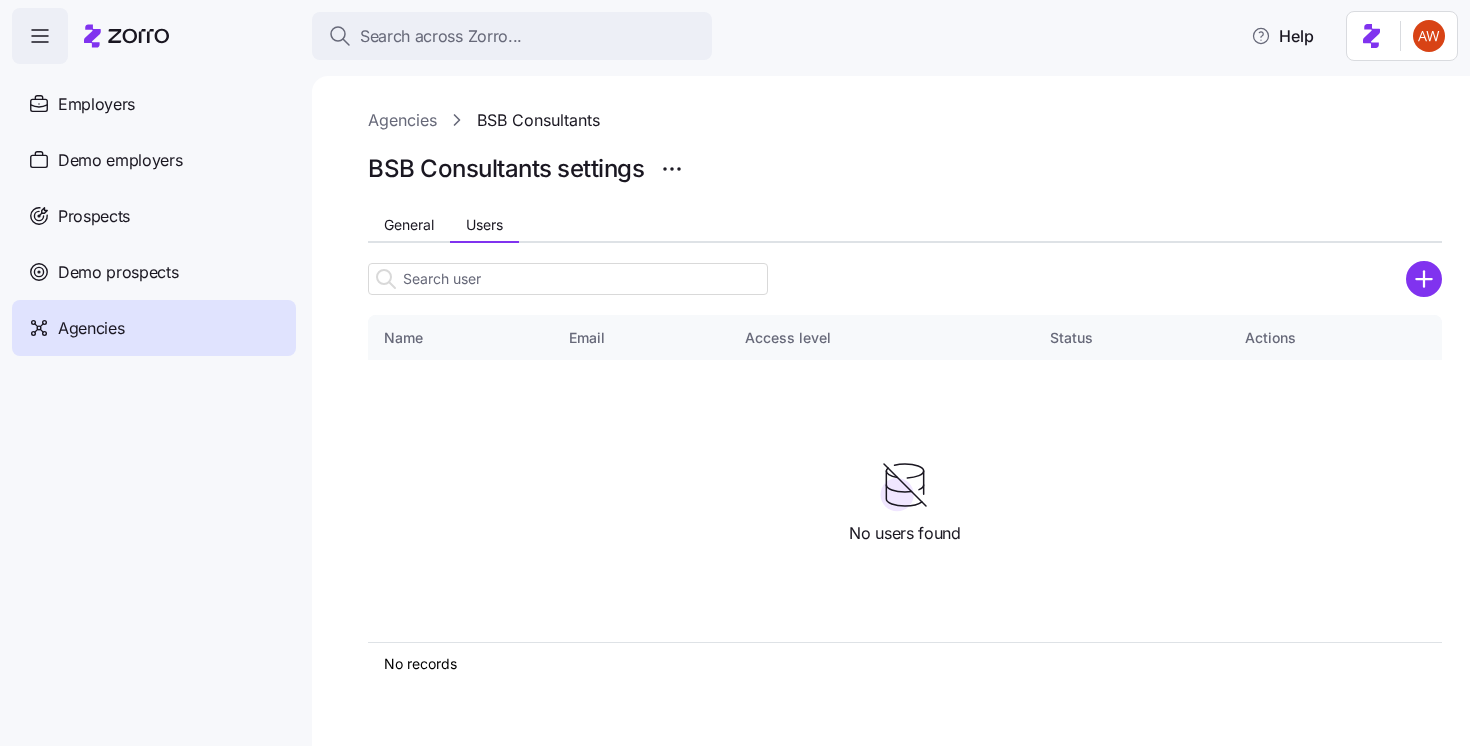 click on "Agencies" at bounding box center [154, 328] 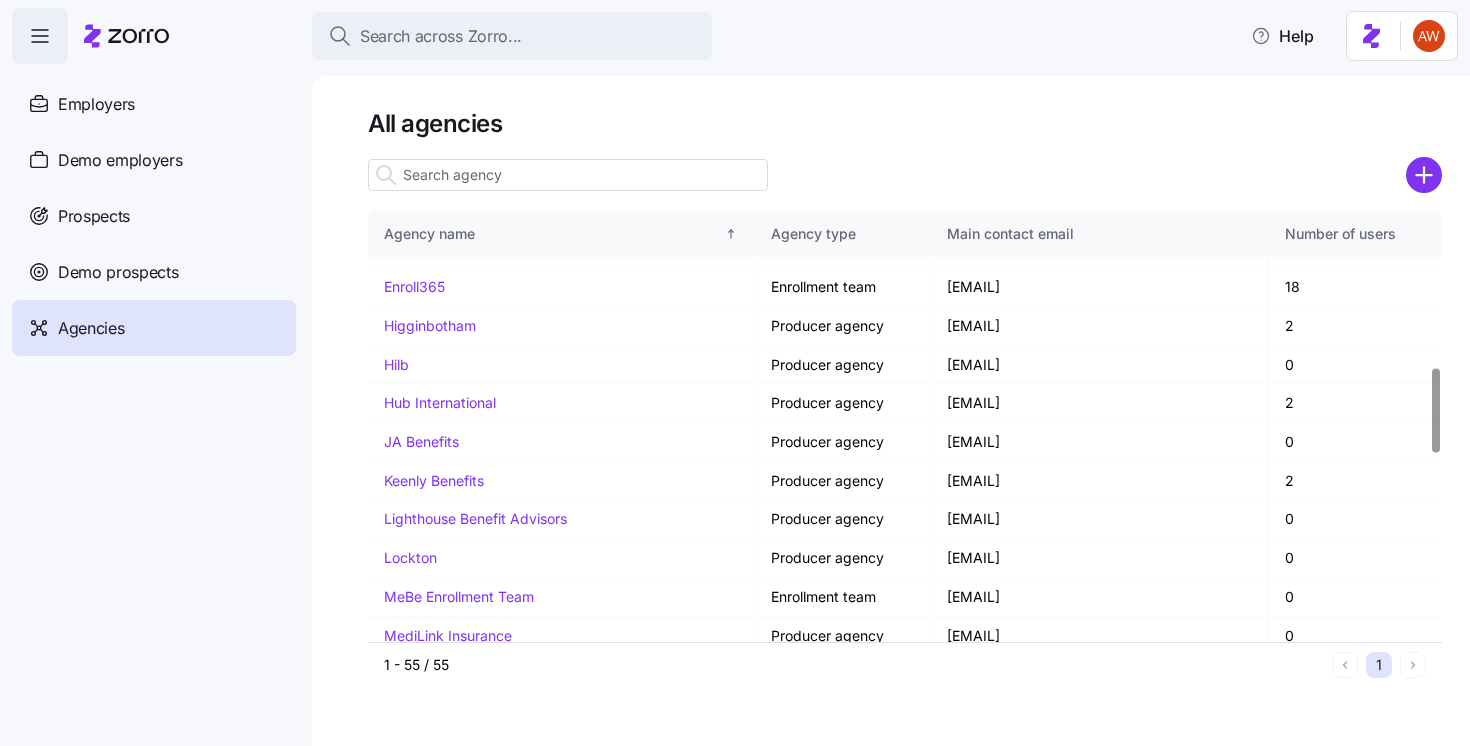 scroll, scrollTop: 780, scrollLeft: 0, axis: vertical 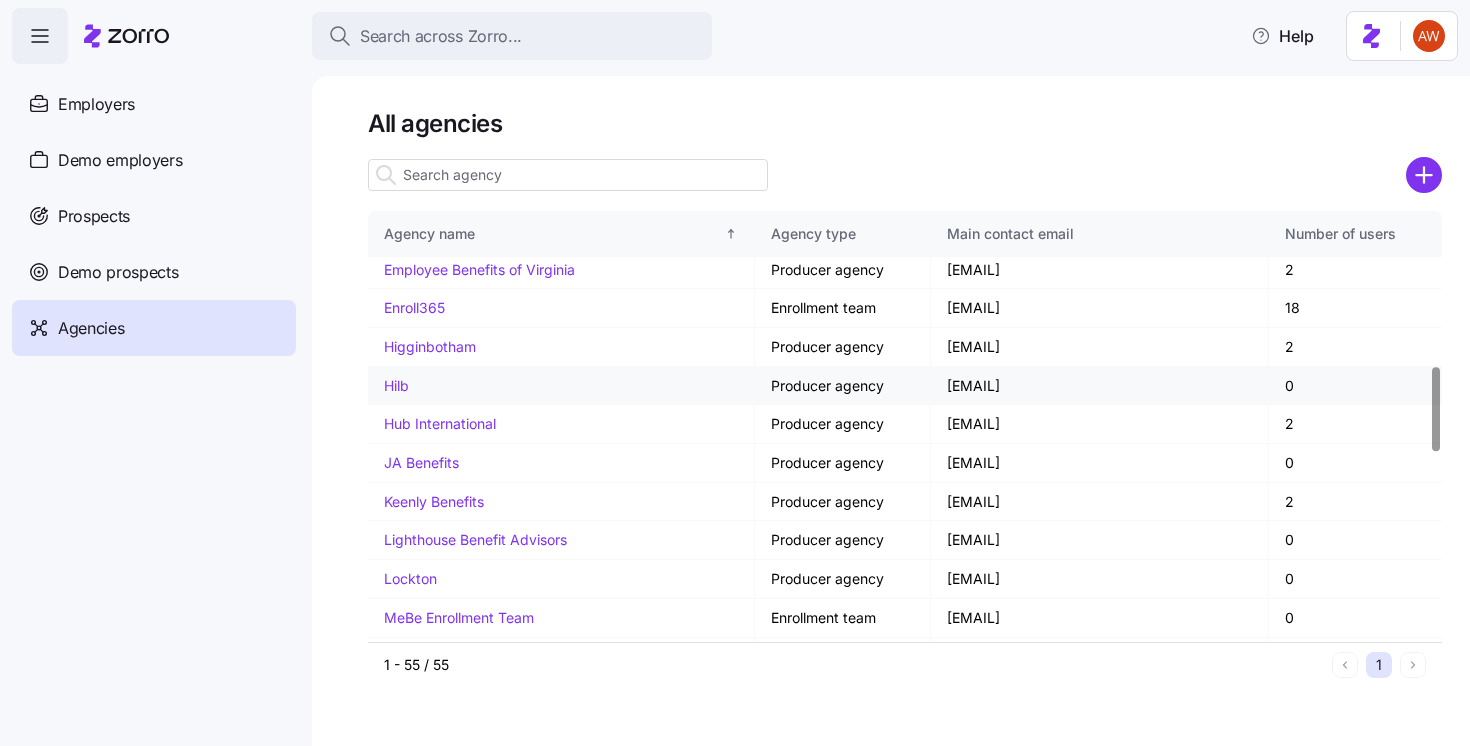 click on "Hilb" at bounding box center (396, 385) 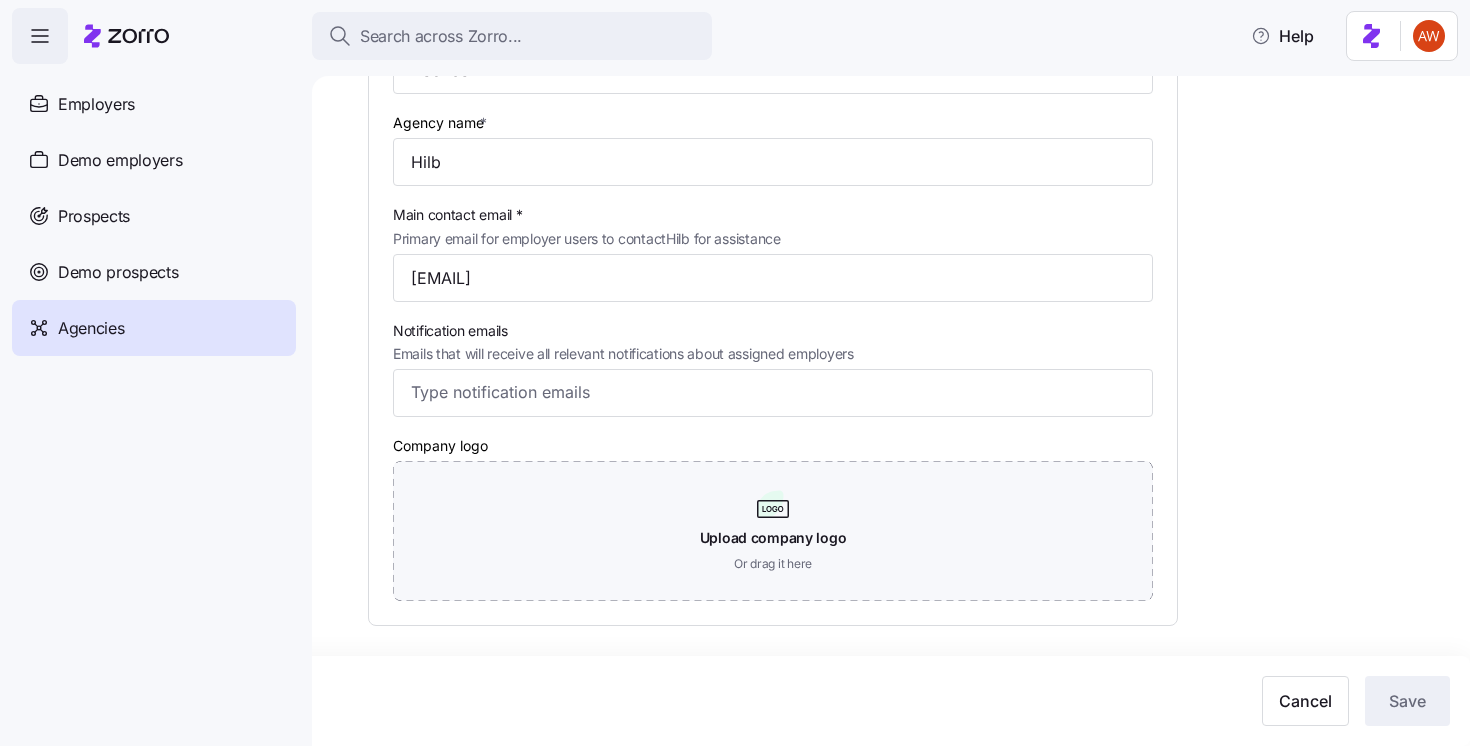 scroll, scrollTop: 0, scrollLeft: 0, axis: both 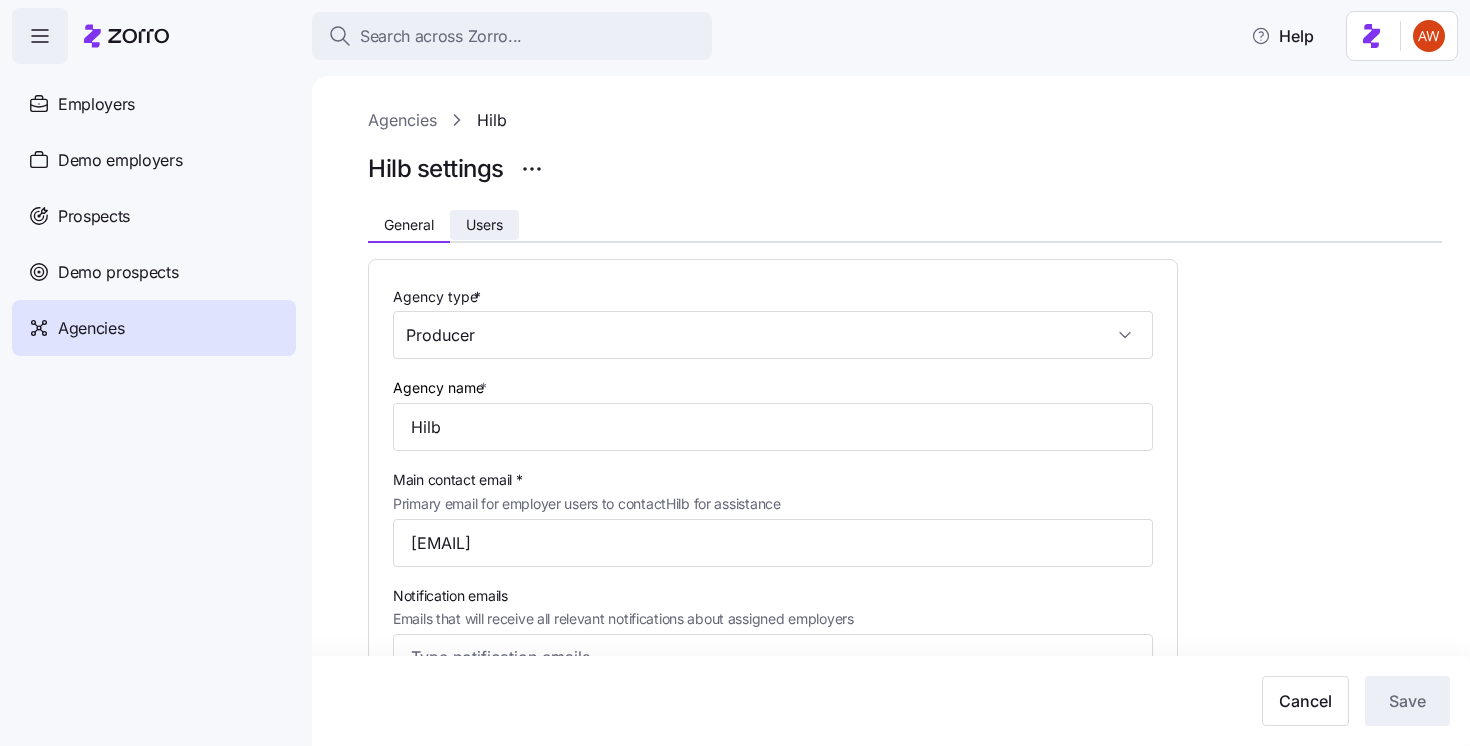 click on "Users" at bounding box center [484, 225] 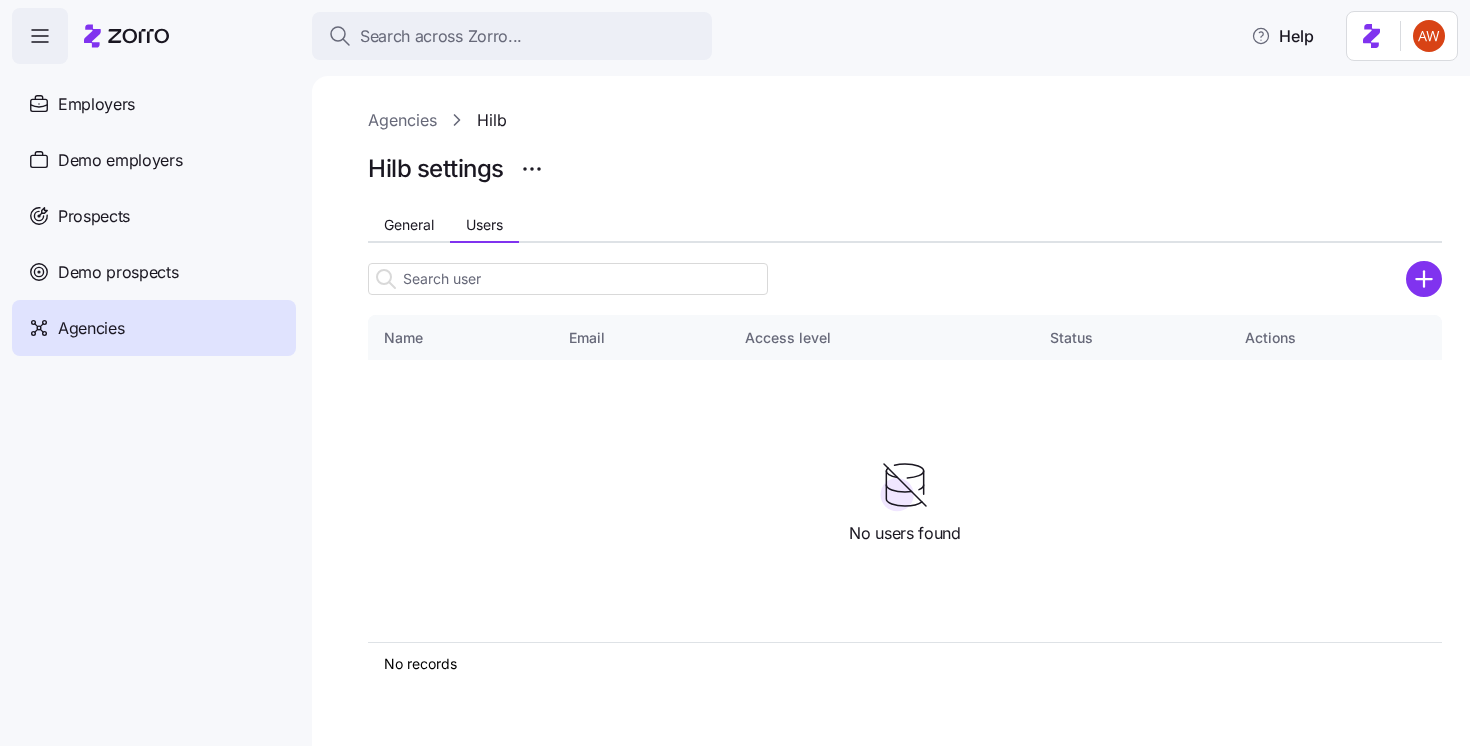 click on "Agencies" at bounding box center (402, 120) 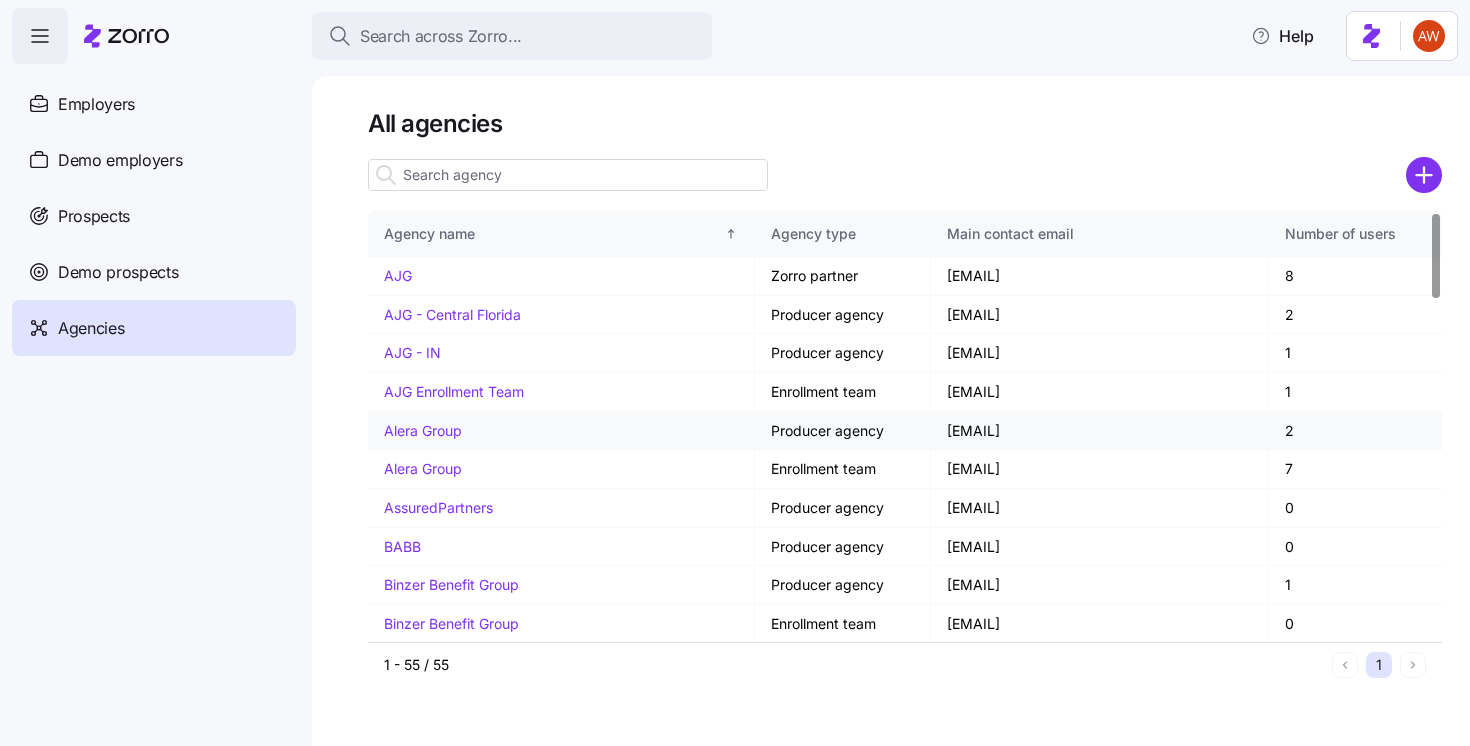 click on "Alera Group" at bounding box center [423, 430] 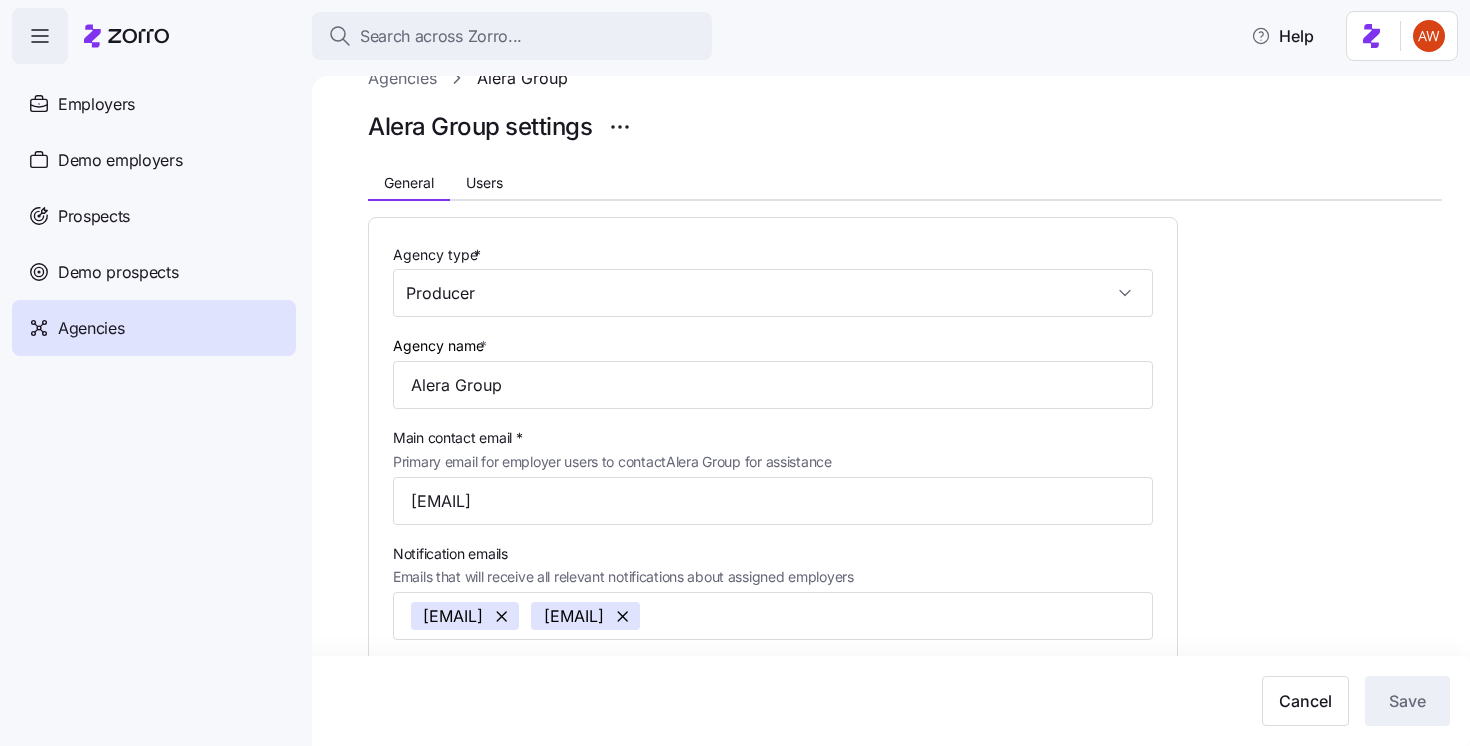 scroll, scrollTop: 0, scrollLeft: 0, axis: both 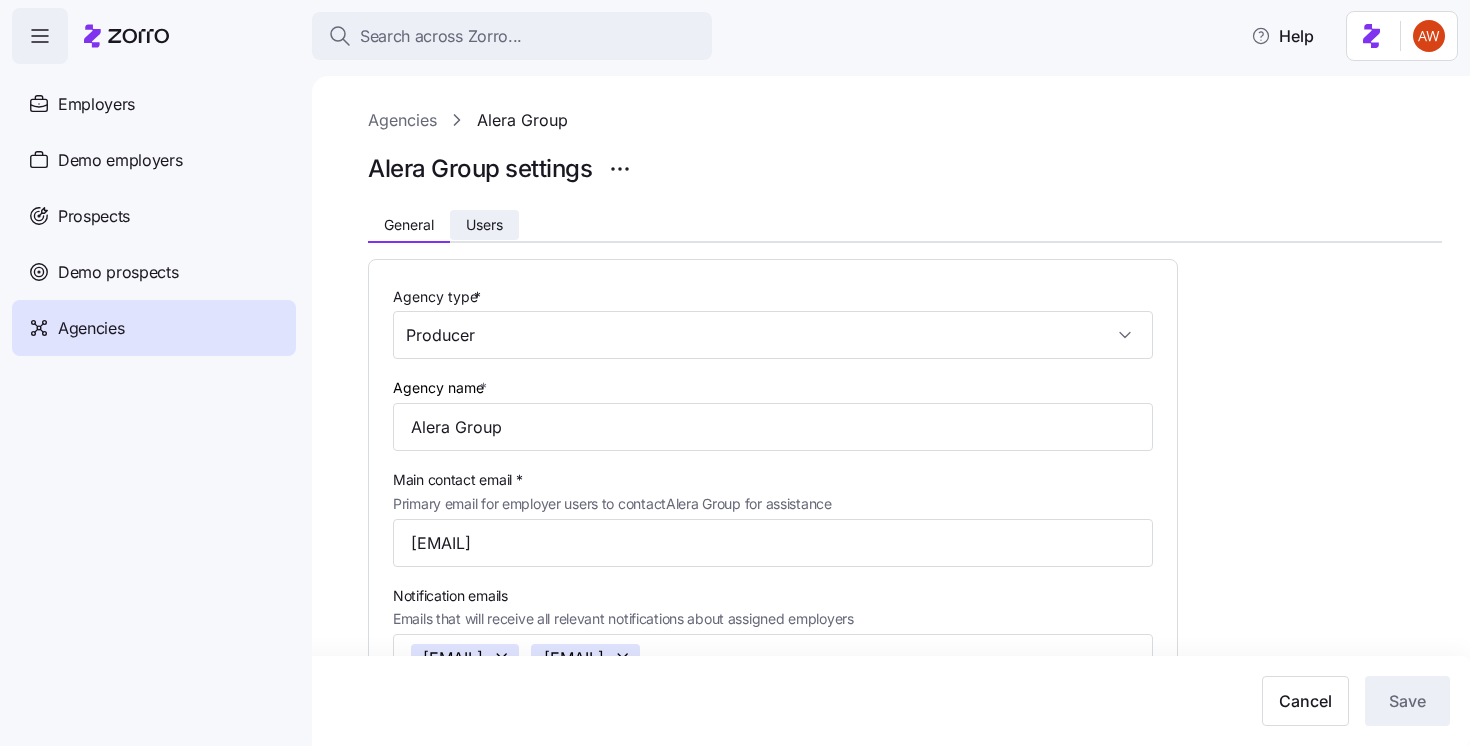 click on "Users" at bounding box center [484, 225] 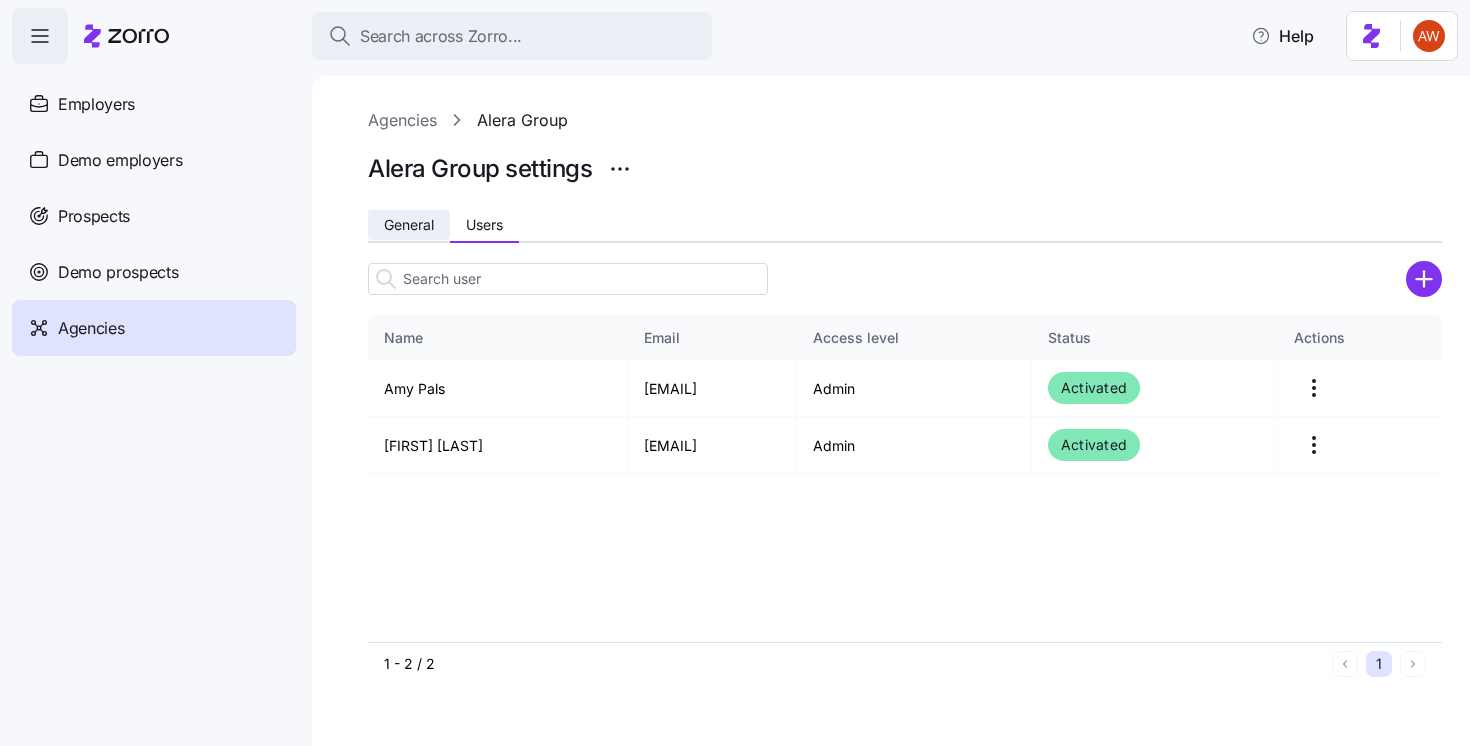 click on "General" at bounding box center (409, 225) 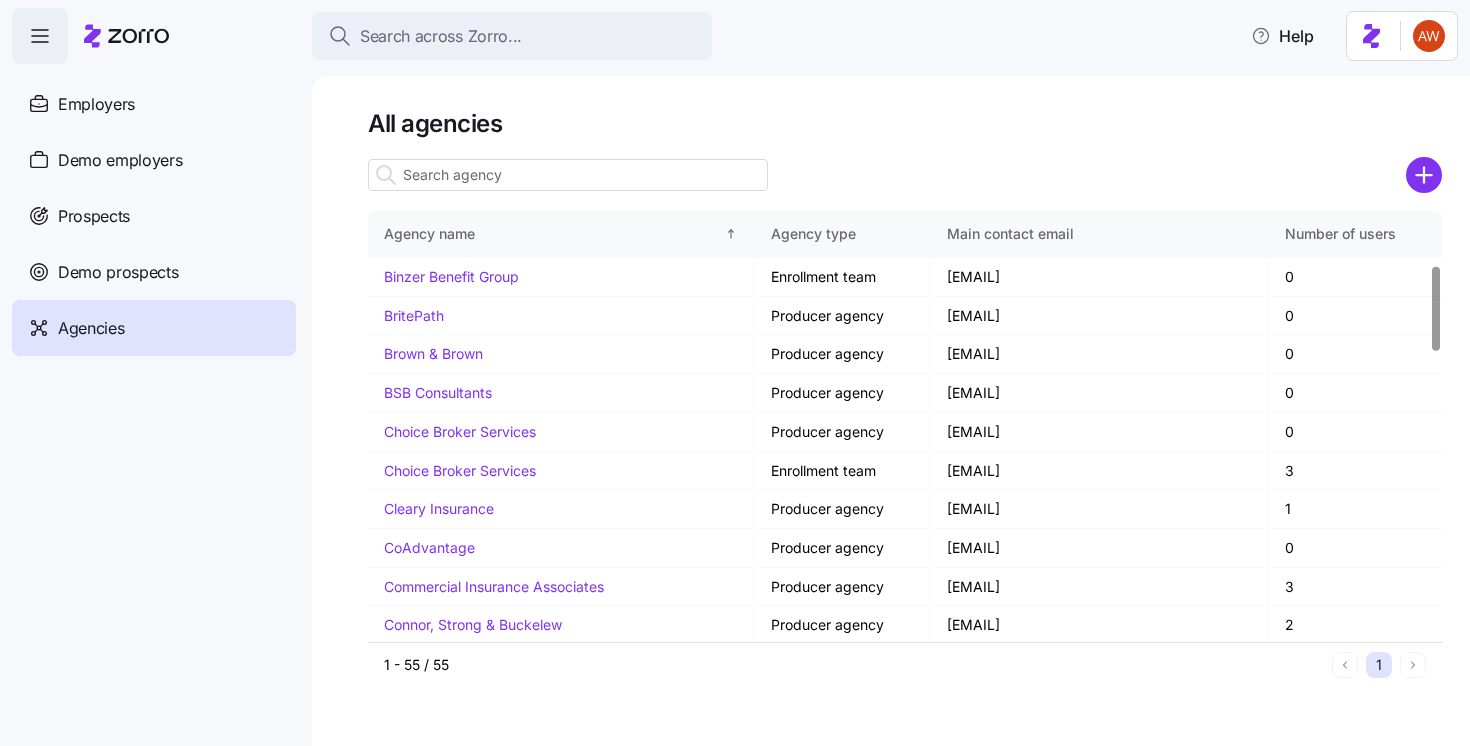scroll, scrollTop: 414, scrollLeft: 0, axis: vertical 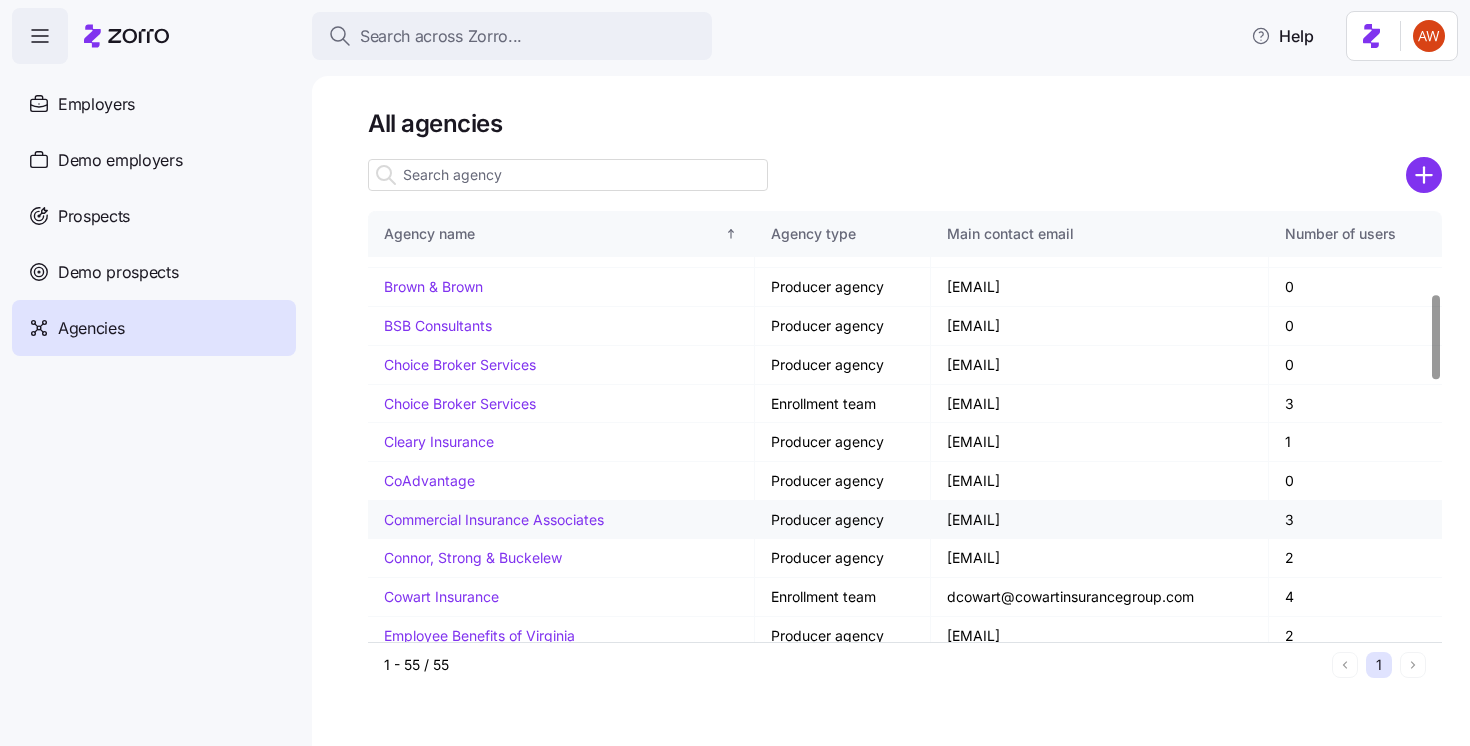 click on "Commercial Insurance Associates" at bounding box center (494, 519) 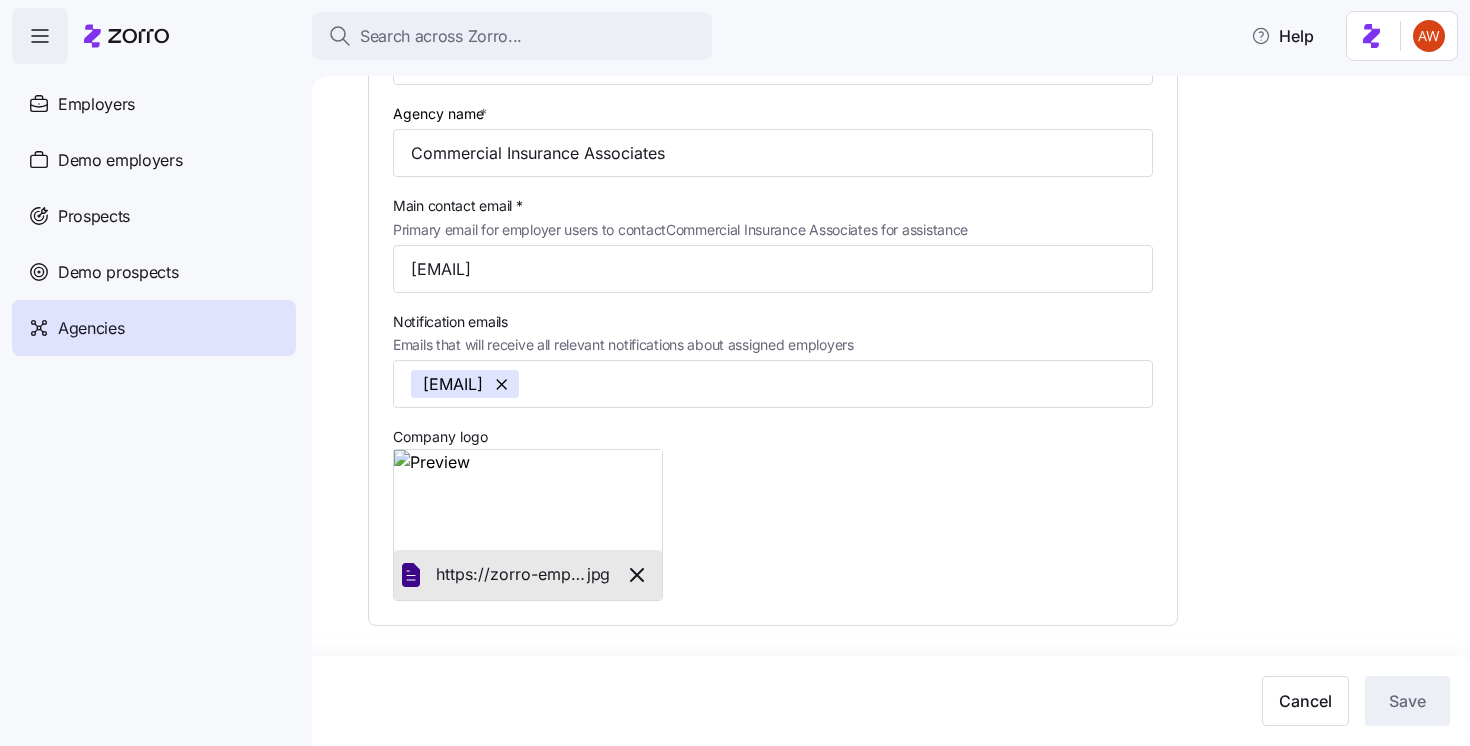 scroll, scrollTop: 0, scrollLeft: 0, axis: both 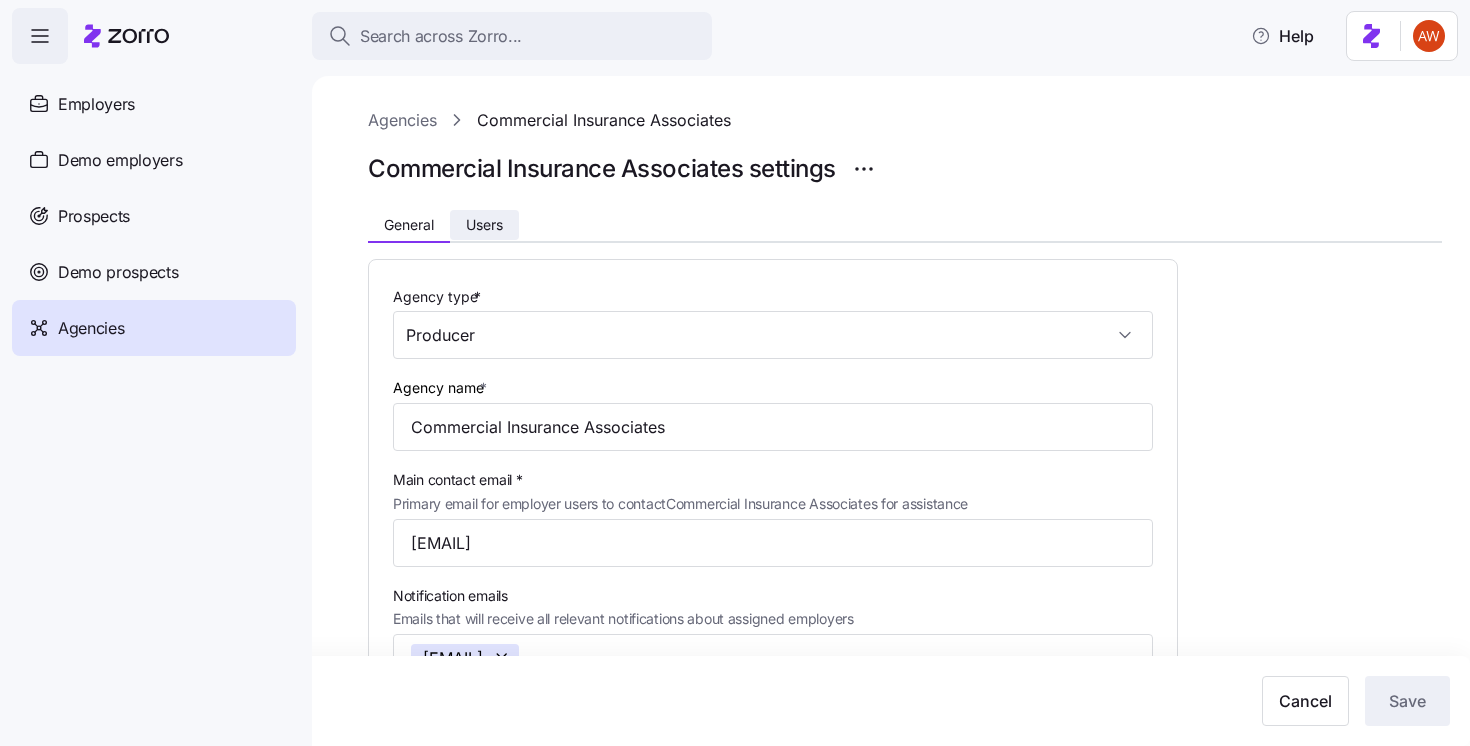 click on "Users" at bounding box center (484, 225) 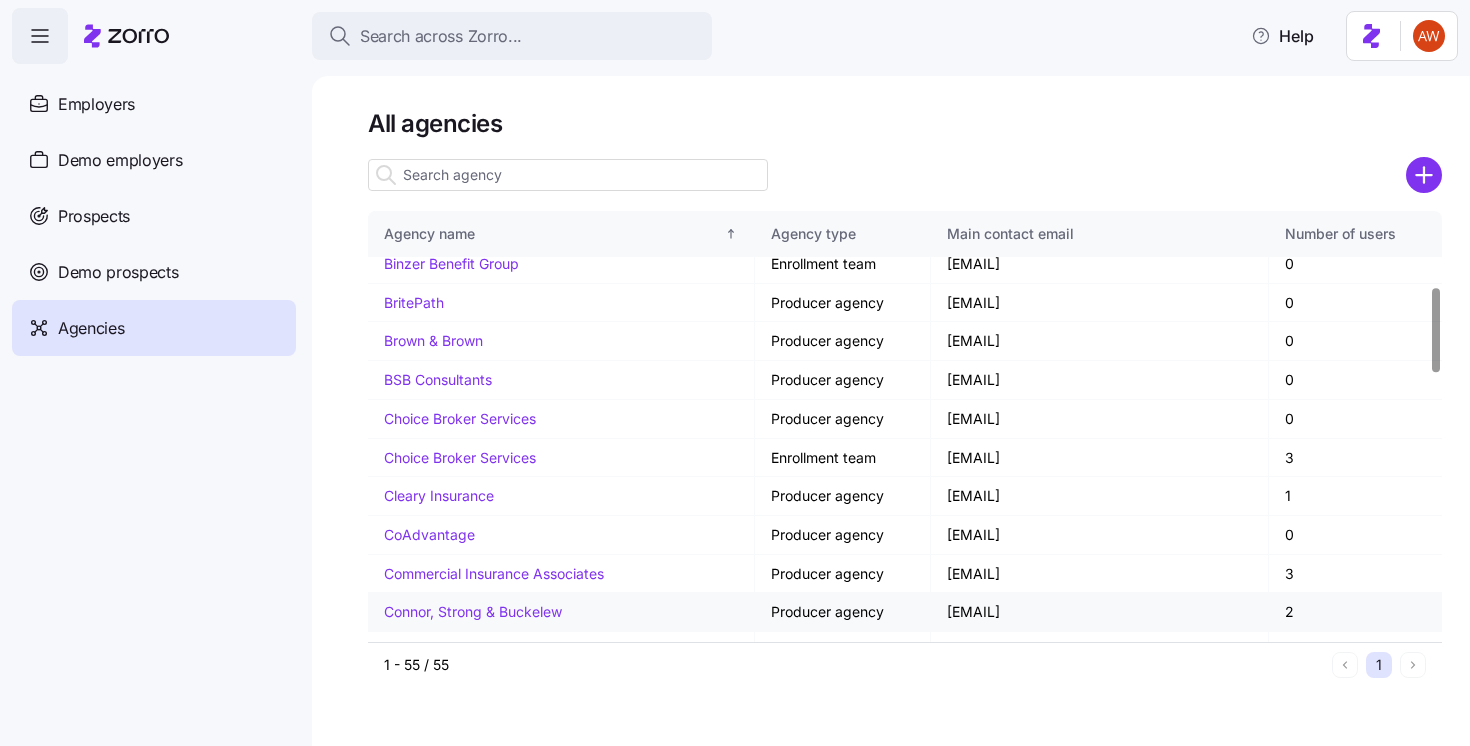 scroll, scrollTop: 476, scrollLeft: 0, axis: vertical 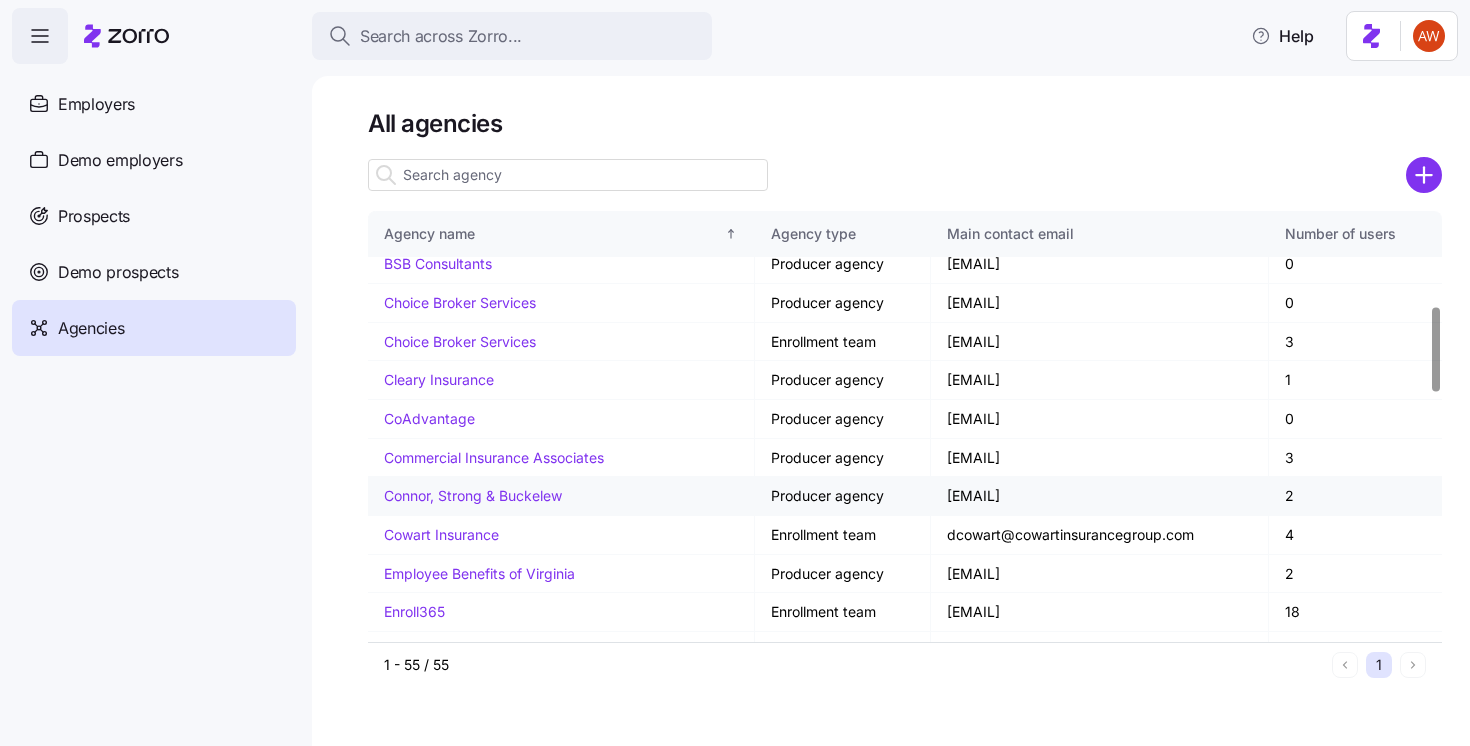 click on "Connor, Strong & Buckelew" at bounding box center (473, 495) 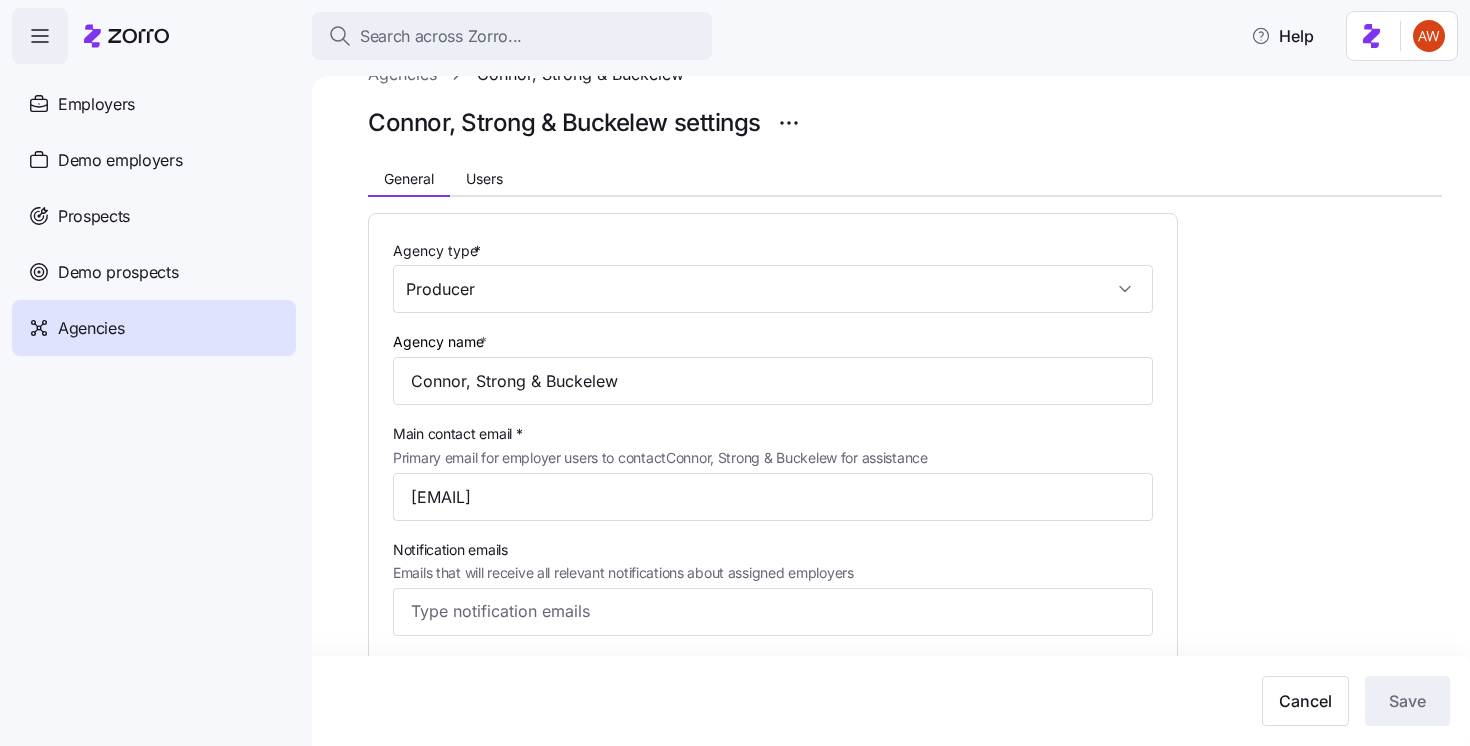scroll, scrollTop: 45, scrollLeft: 0, axis: vertical 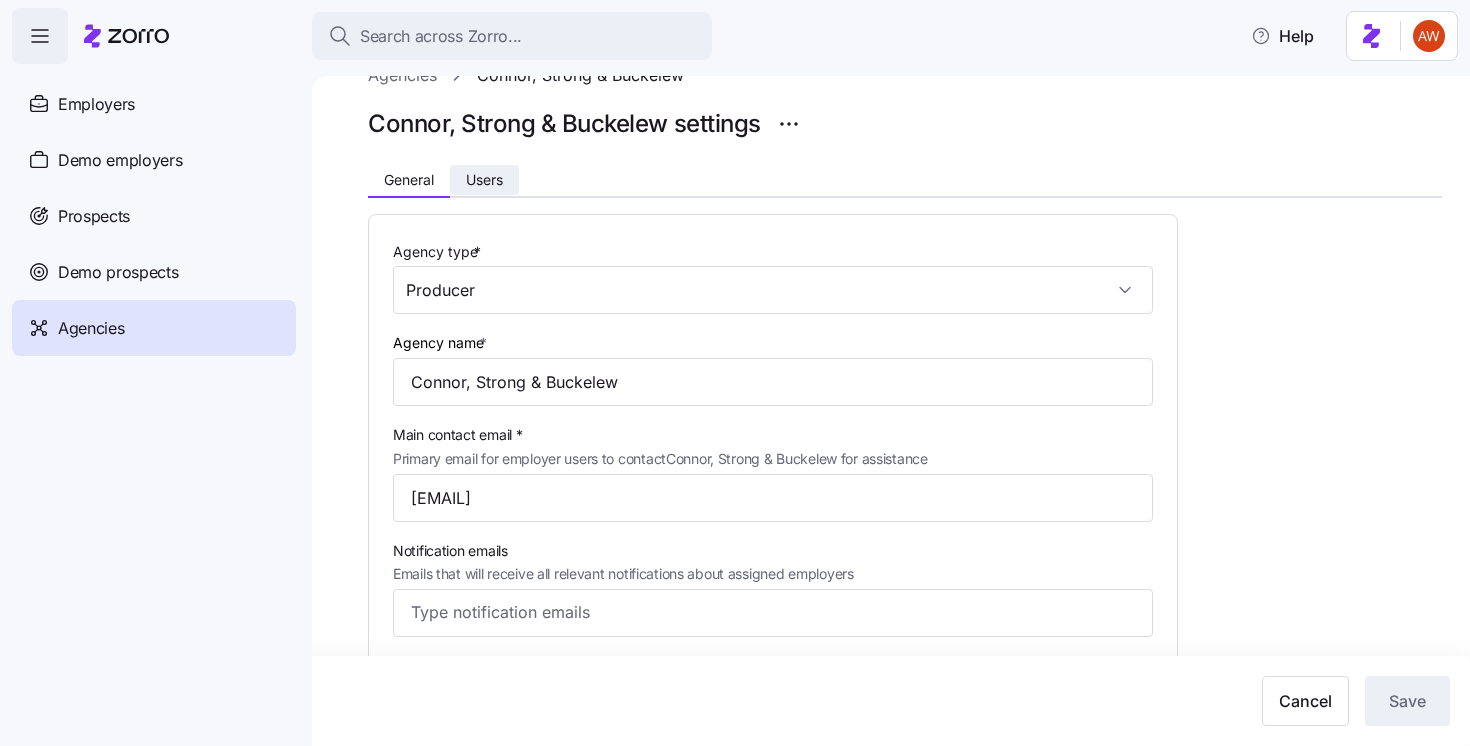 click on "Users" at bounding box center (484, 180) 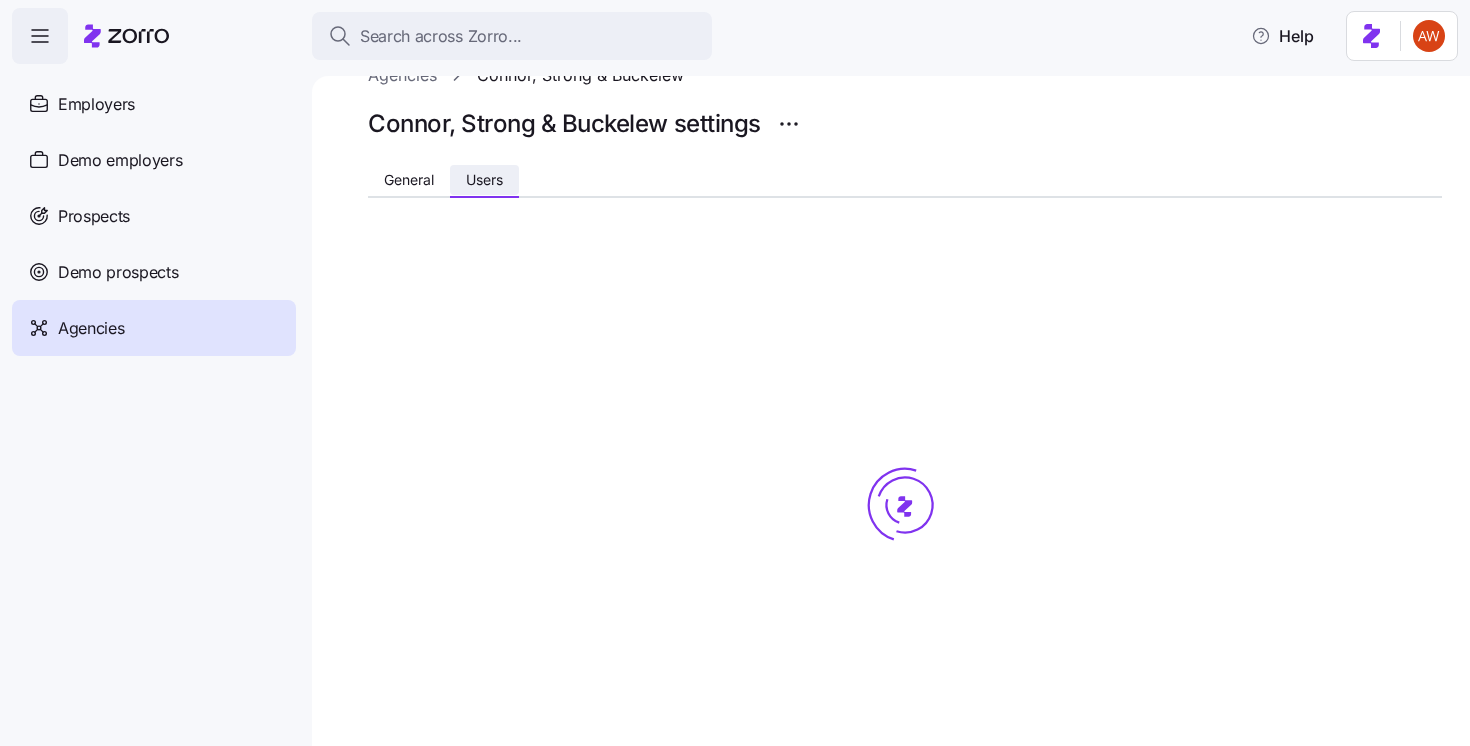 scroll, scrollTop: 0, scrollLeft: 0, axis: both 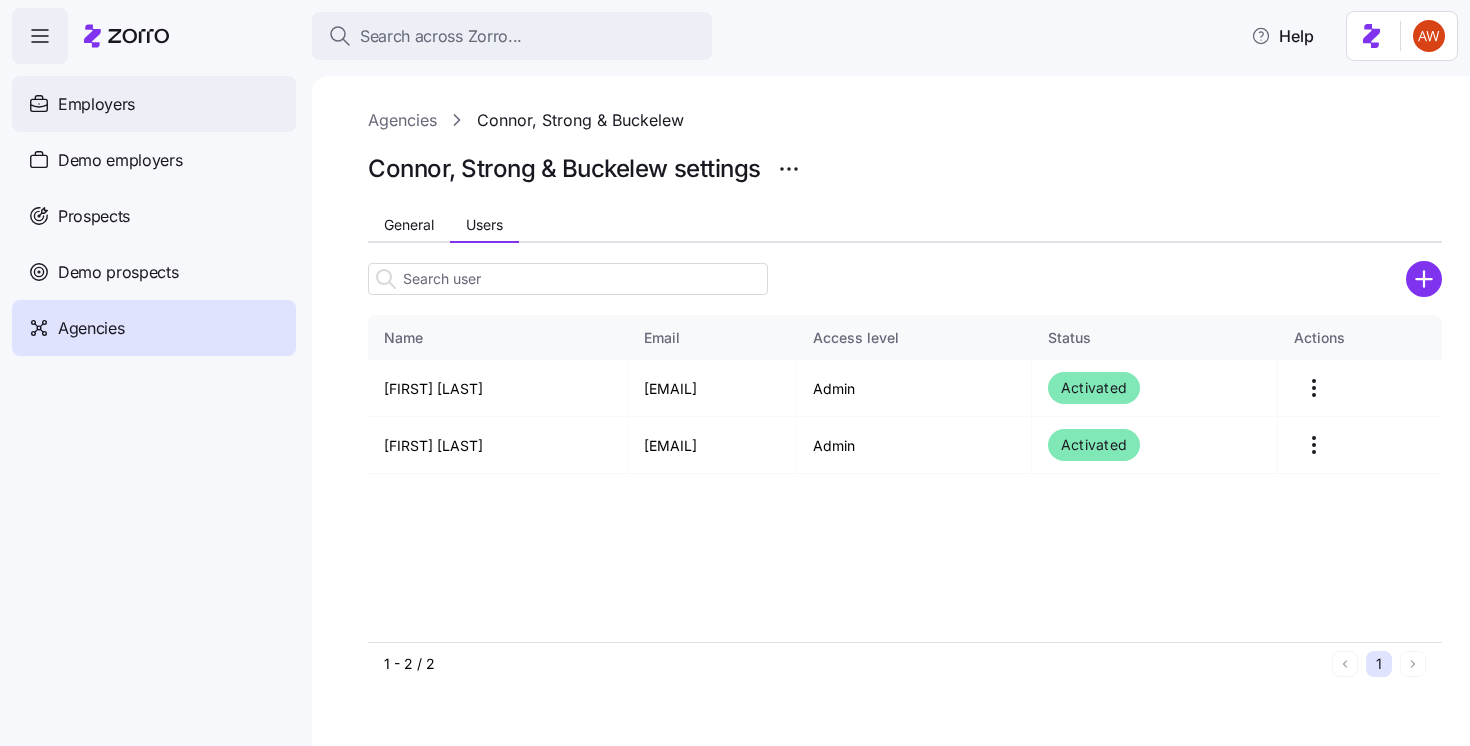 click on "Employers" at bounding box center [154, 104] 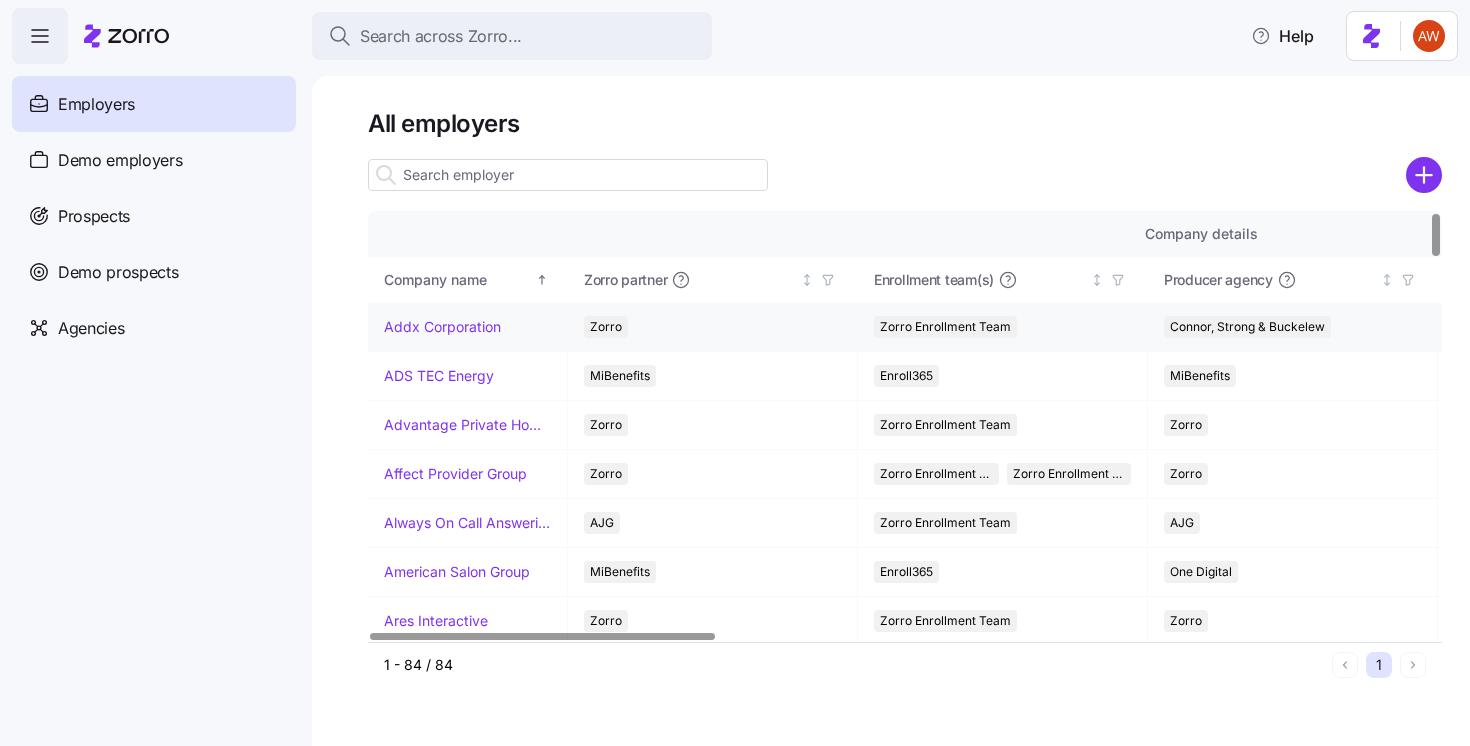click on "Addx Corporation" at bounding box center (442, 327) 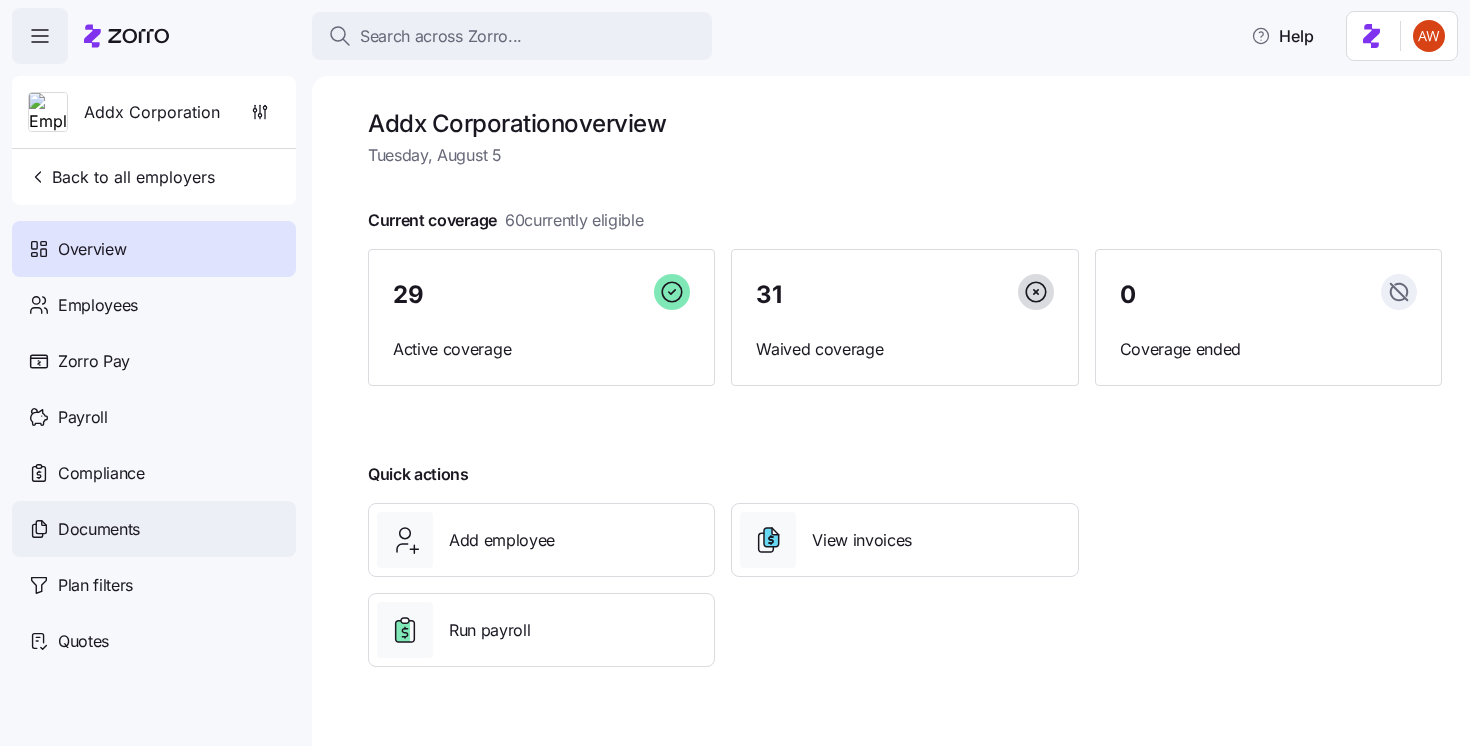 click on "Documents" at bounding box center [154, 529] 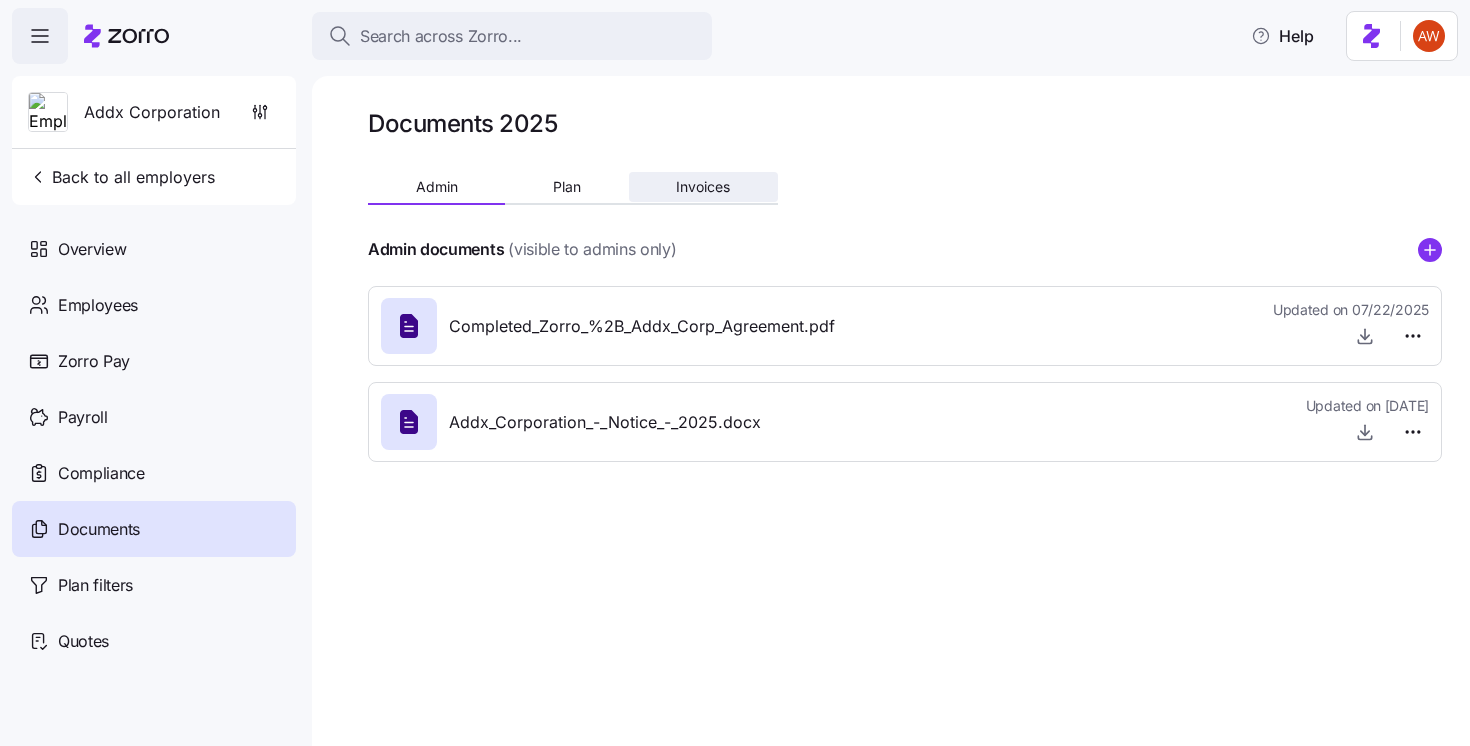 click on "Invoices" at bounding box center (703, 187) 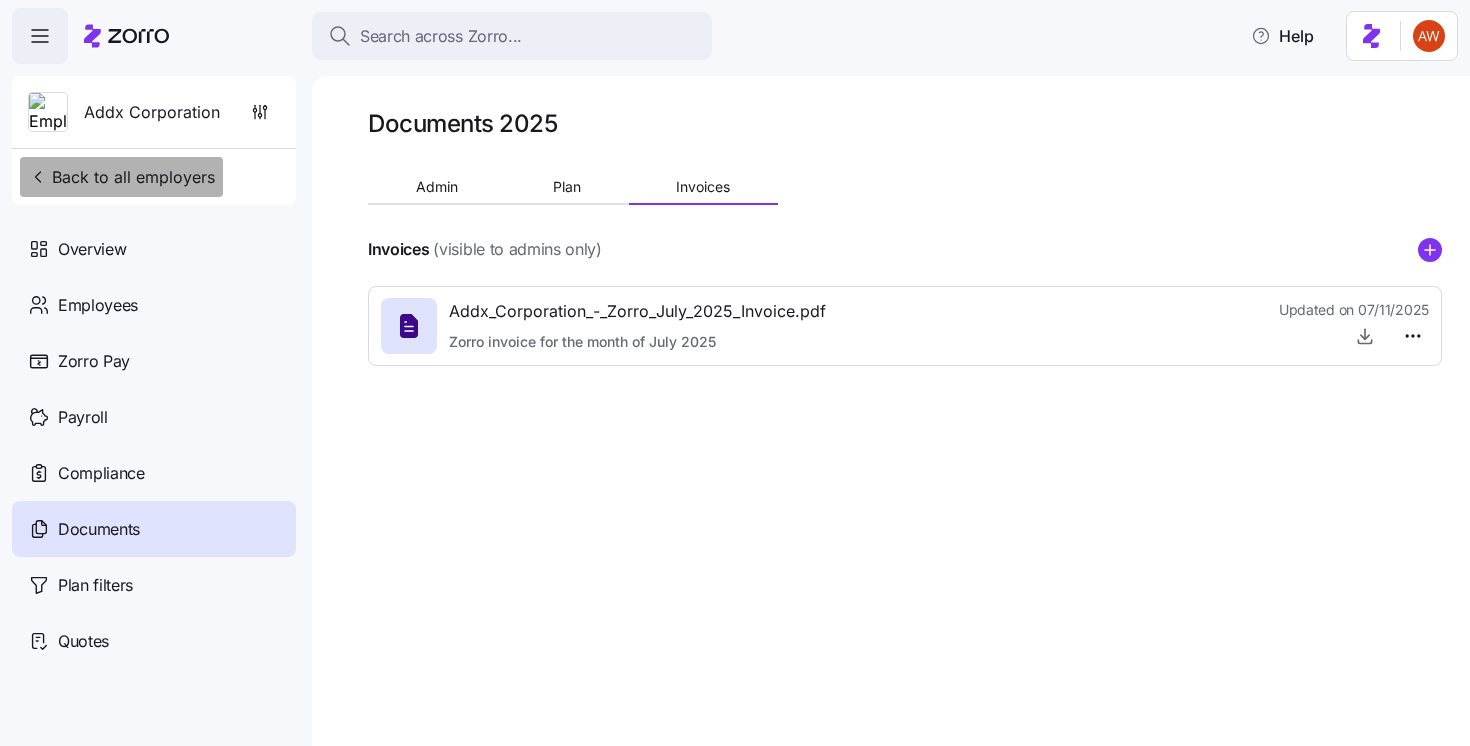 click on "Back to all employers" at bounding box center (121, 177) 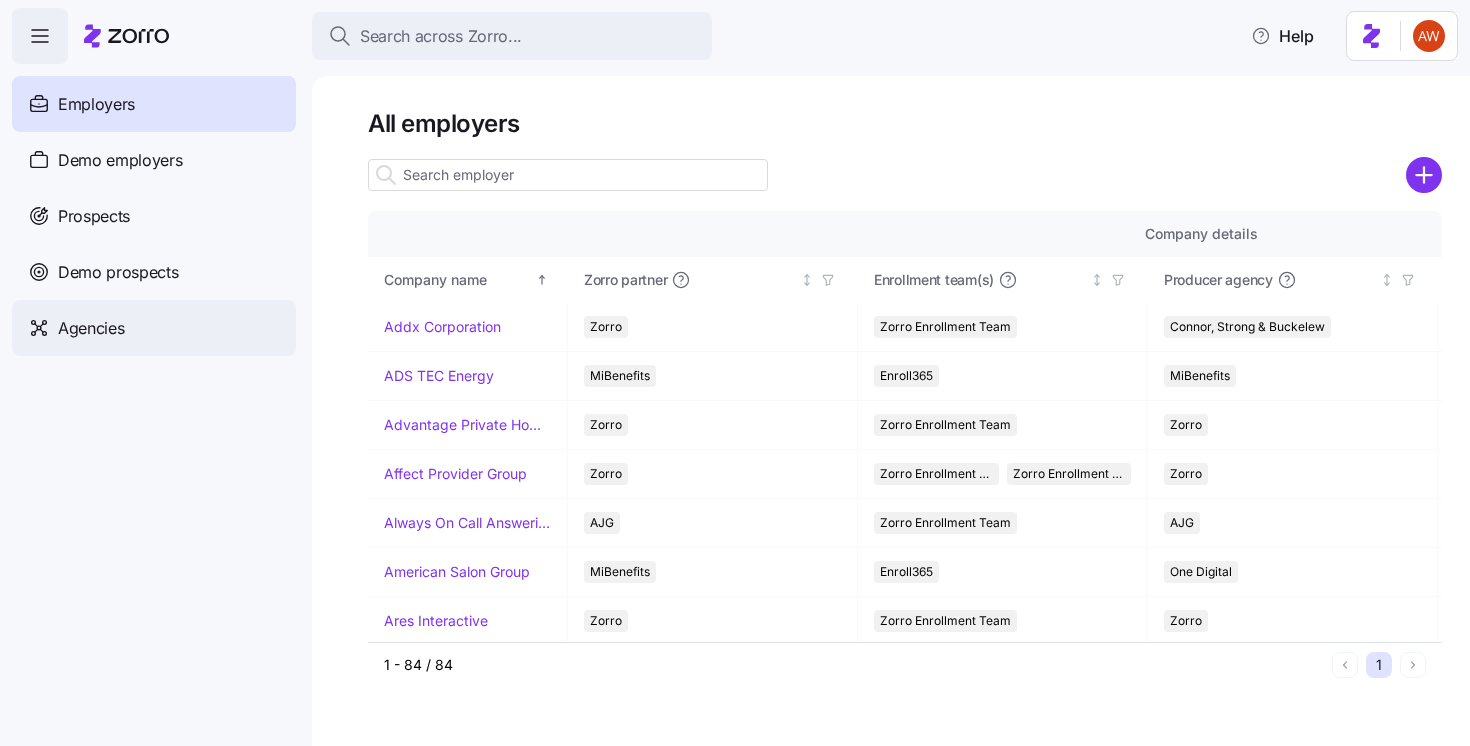 click on "Agencies" at bounding box center (91, 328) 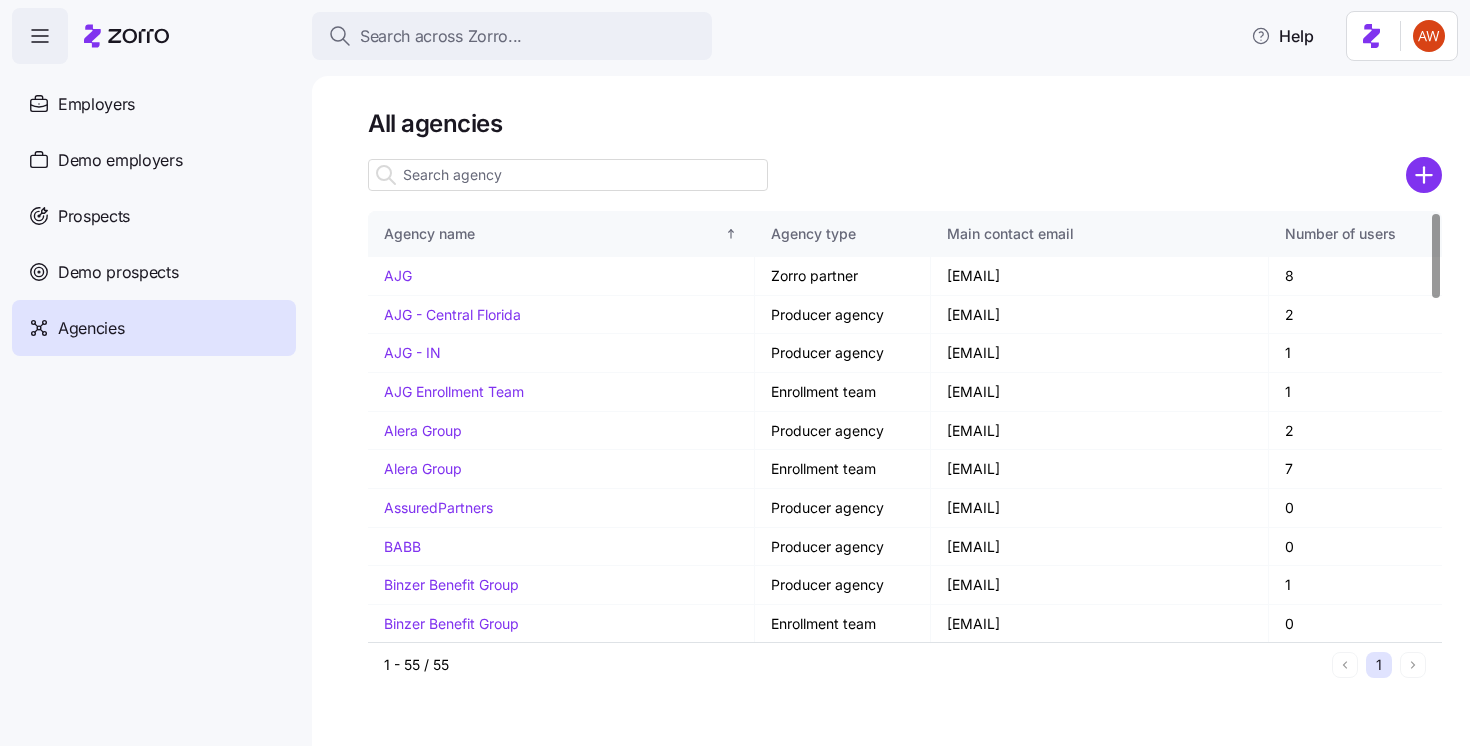 click at bounding box center [568, 175] 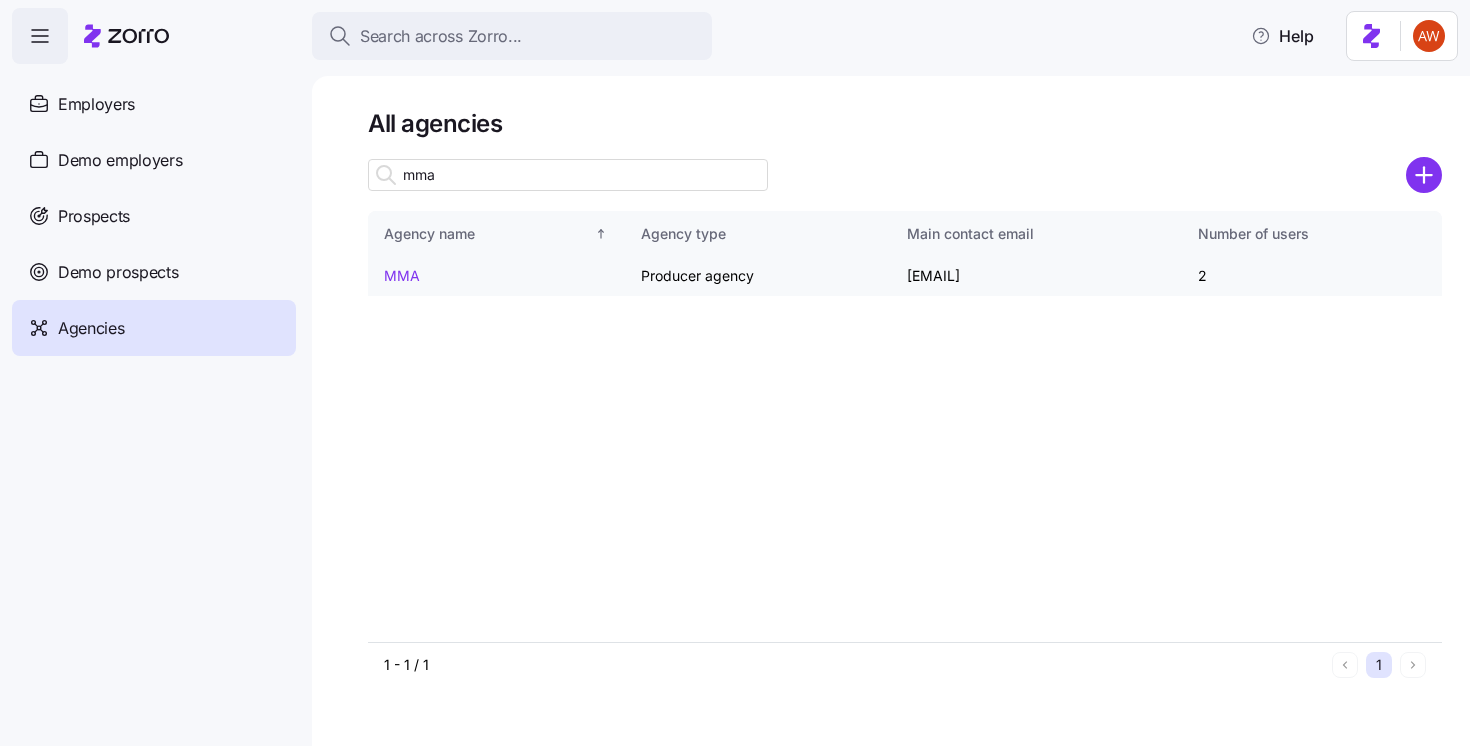 type on "mma" 